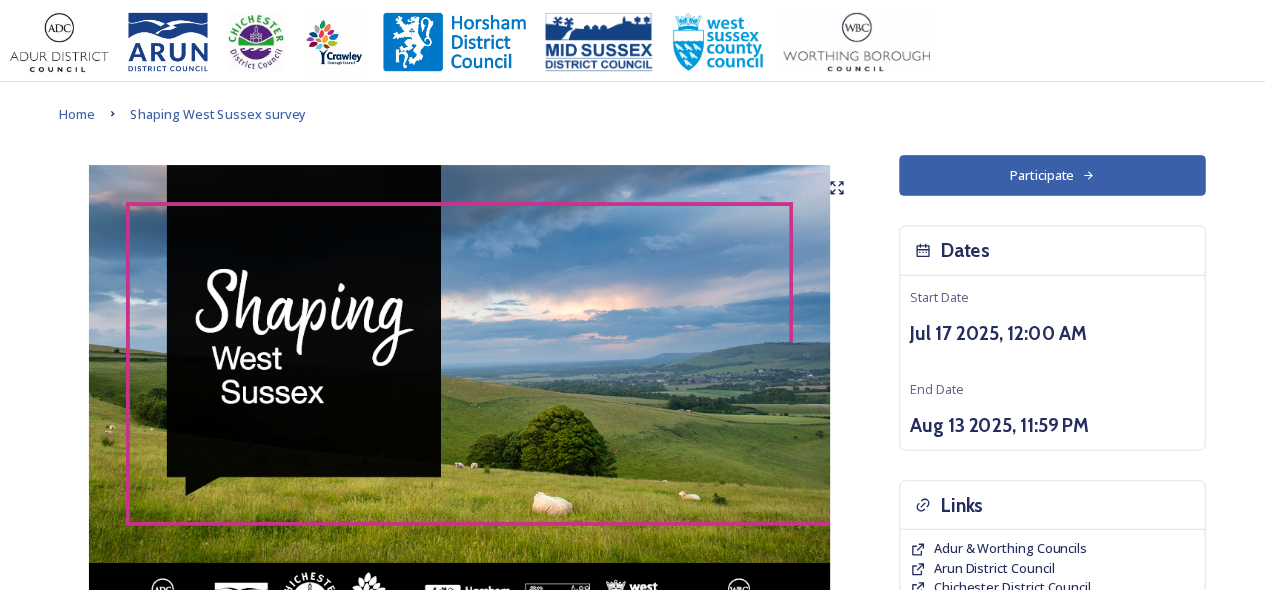 scroll, scrollTop: 0, scrollLeft: 0, axis: both 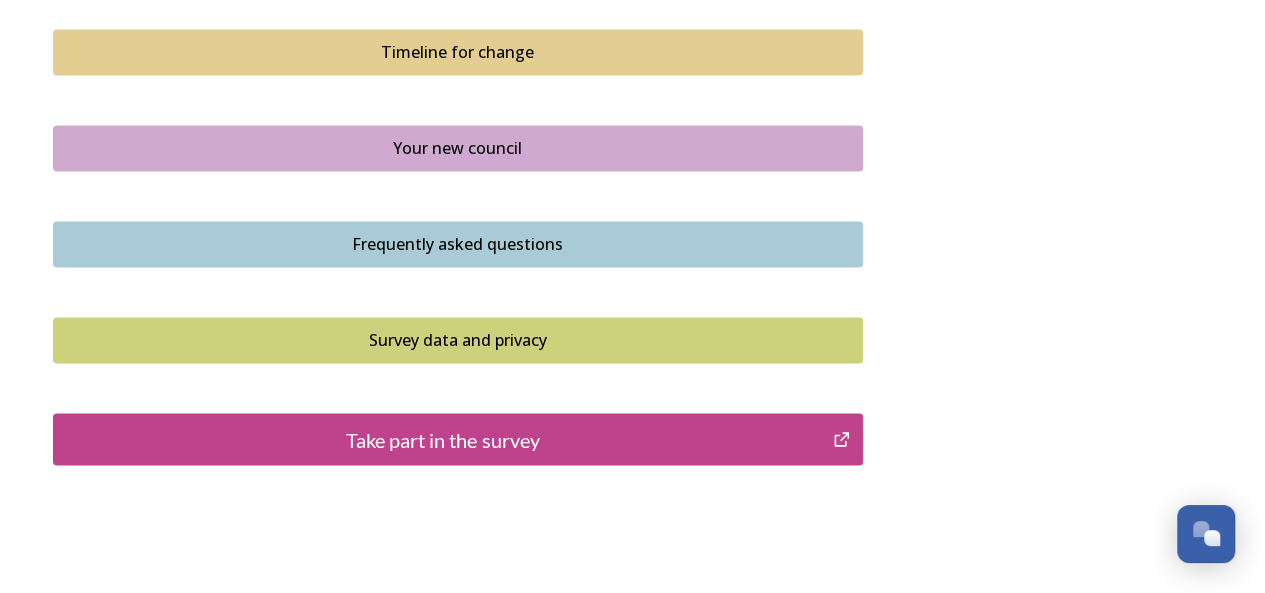 click on "Take part in the survey" at bounding box center [443, 439] 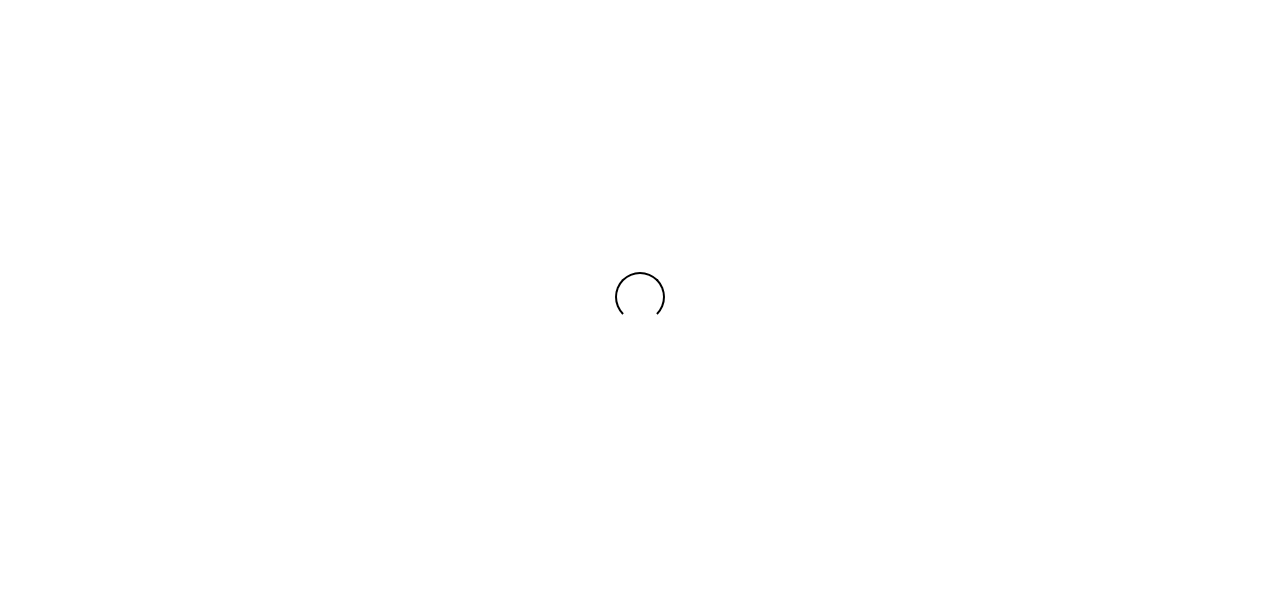 scroll, scrollTop: 0, scrollLeft: 0, axis: both 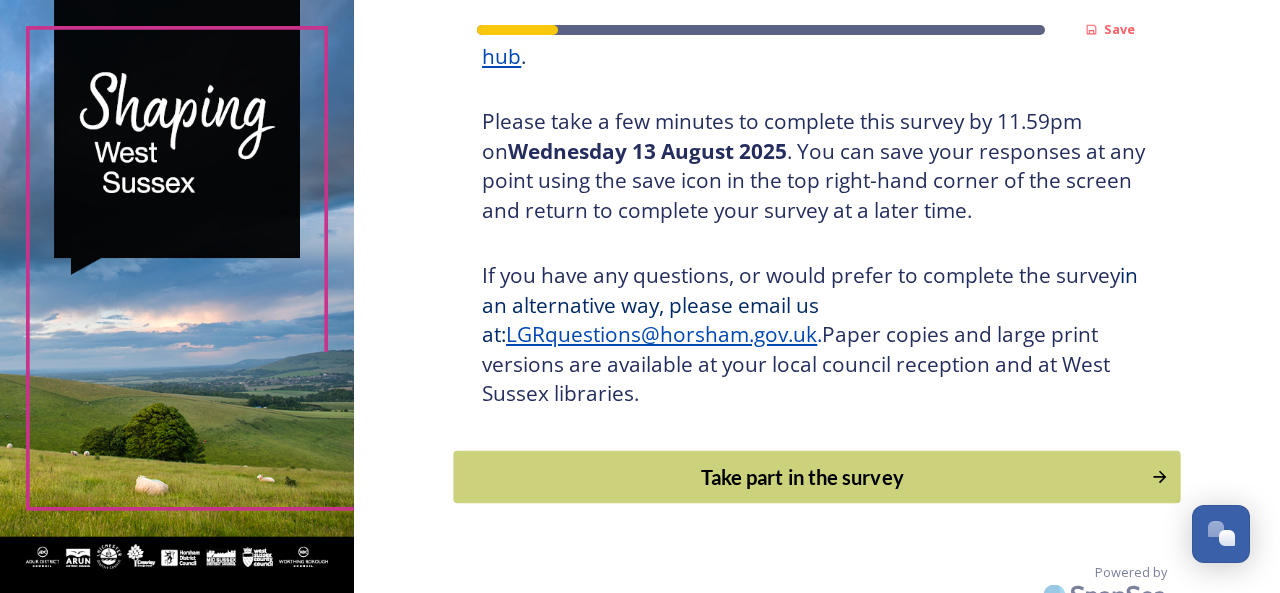 click on "Take part in the survey" at bounding box center [803, 477] 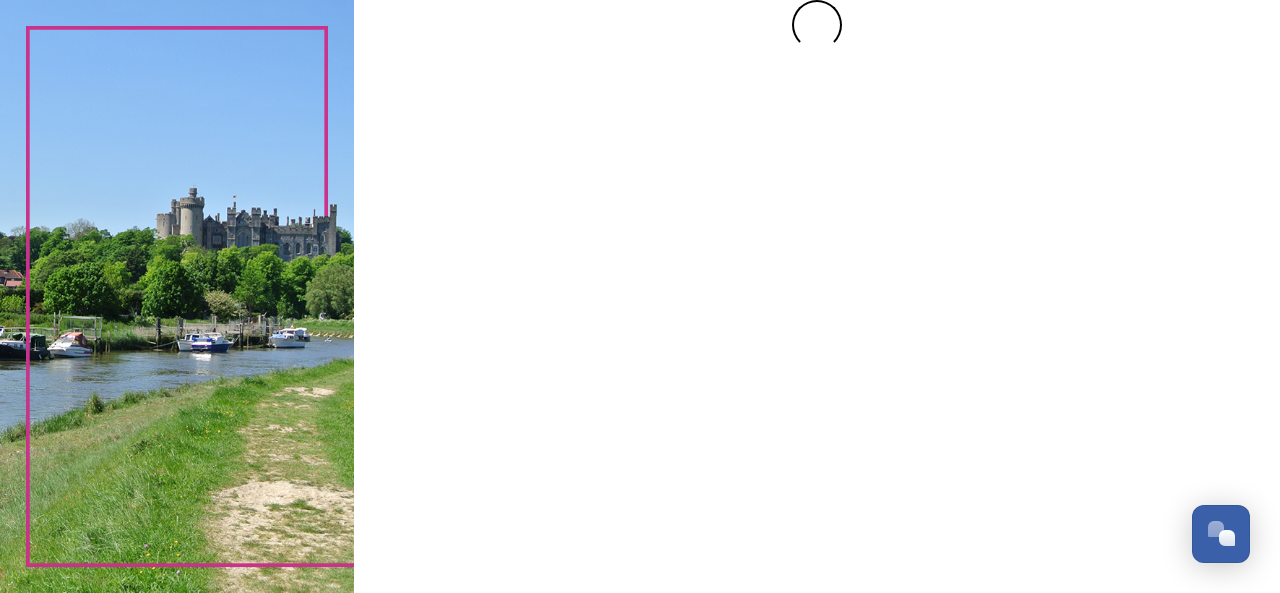 scroll, scrollTop: 0, scrollLeft: 0, axis: both 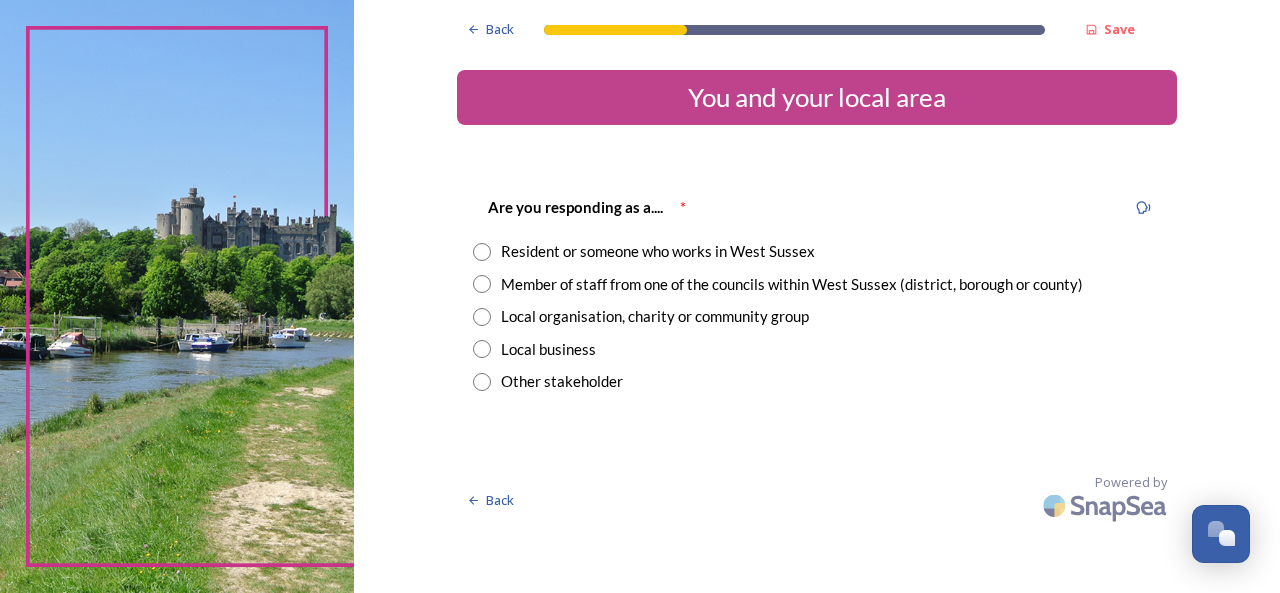 click at bounding box center [482, 284] 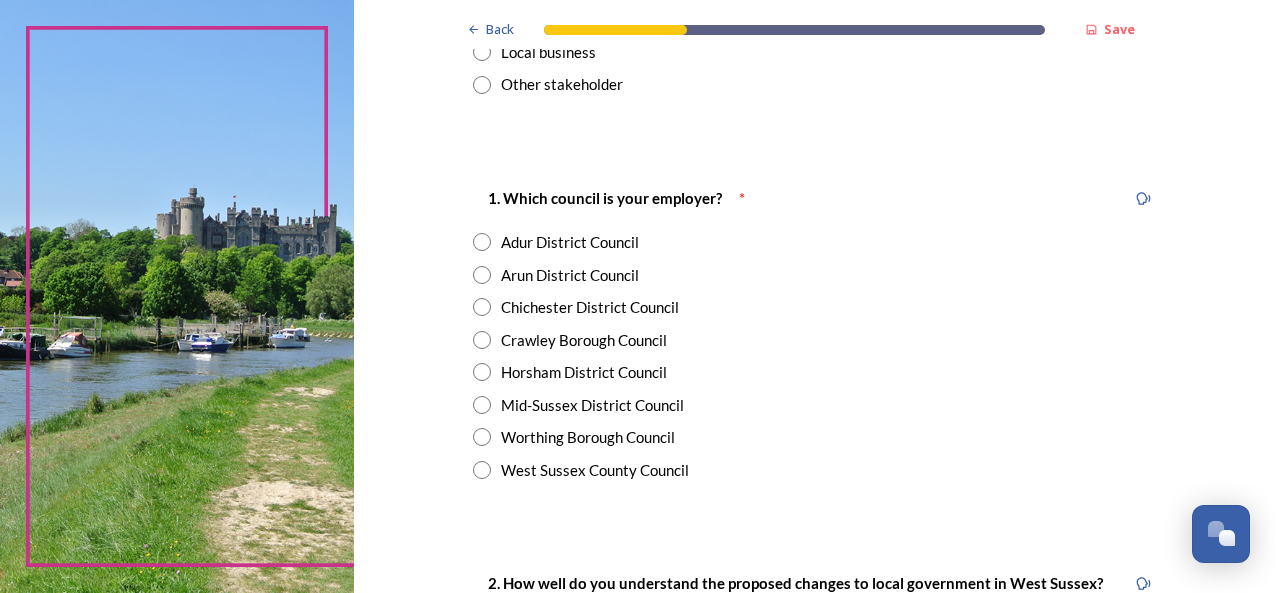 scroll, scrollTop: 318, scrollLeft: 0, axis: vertical 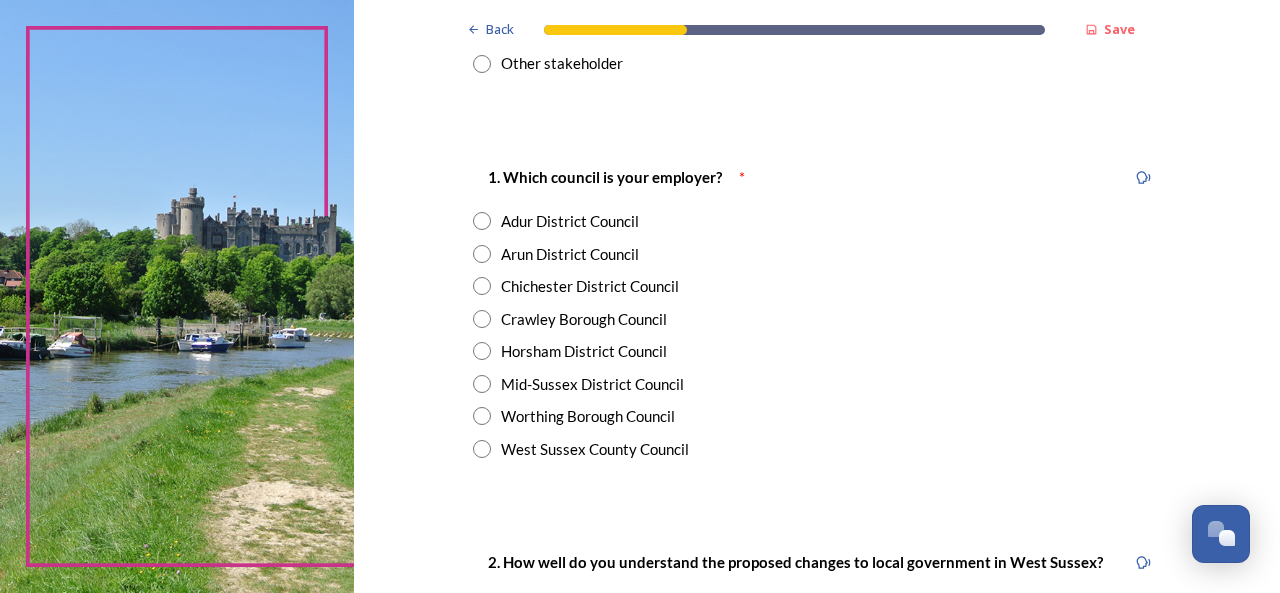 click at bounding box center (482, 449) 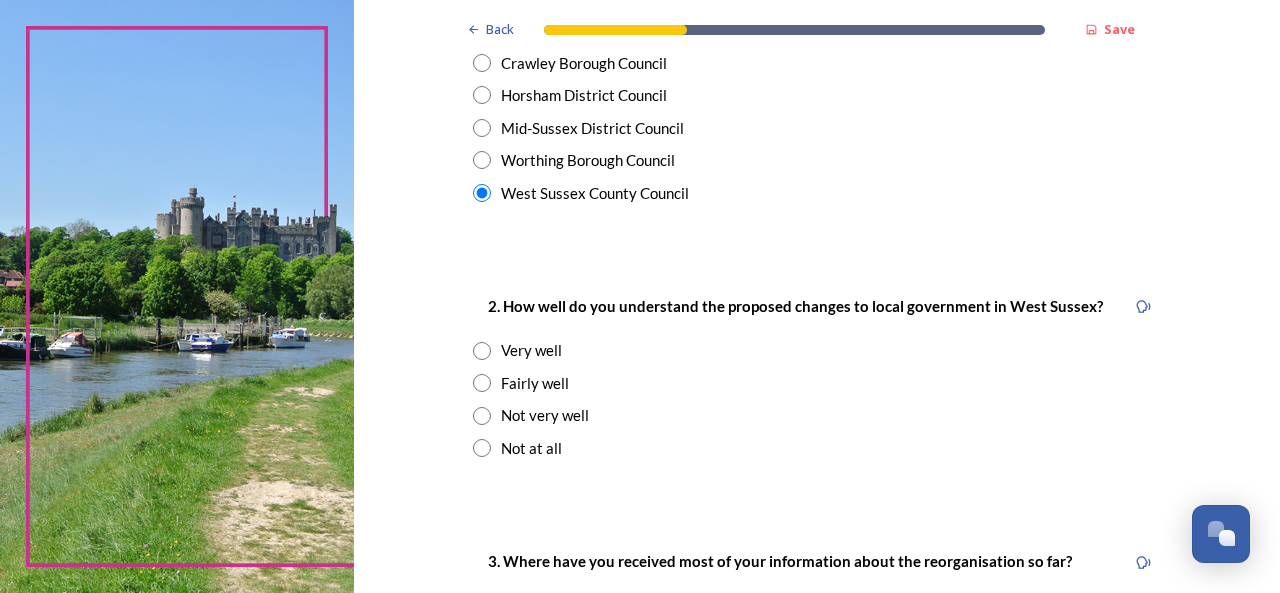 scroll, scrollTop: 585, scrollLeft: 0, axis: vertical 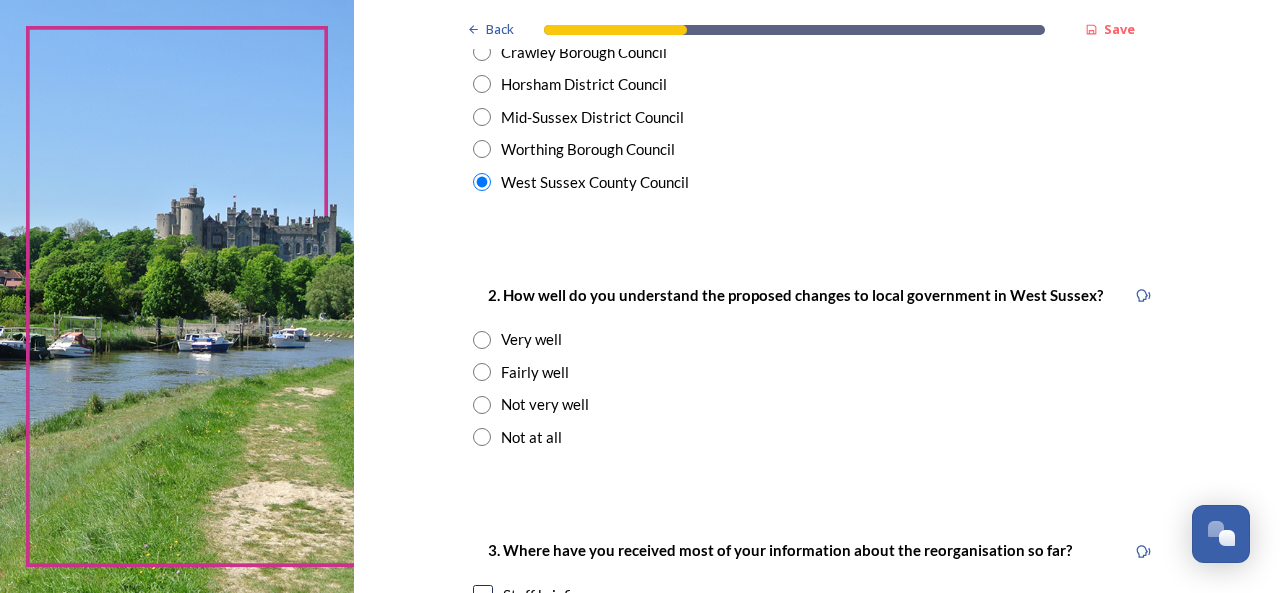 click at bounding box center (482, 372) 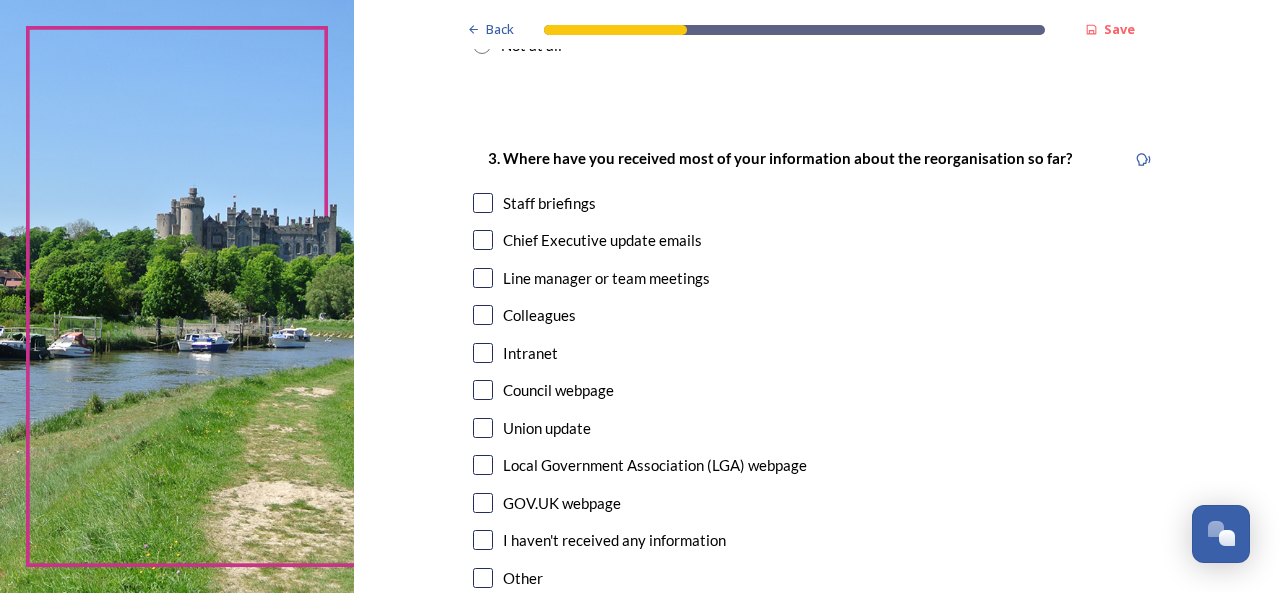 scroll, scrollTop: 1014, scrollLeft: 0, axis: vertical 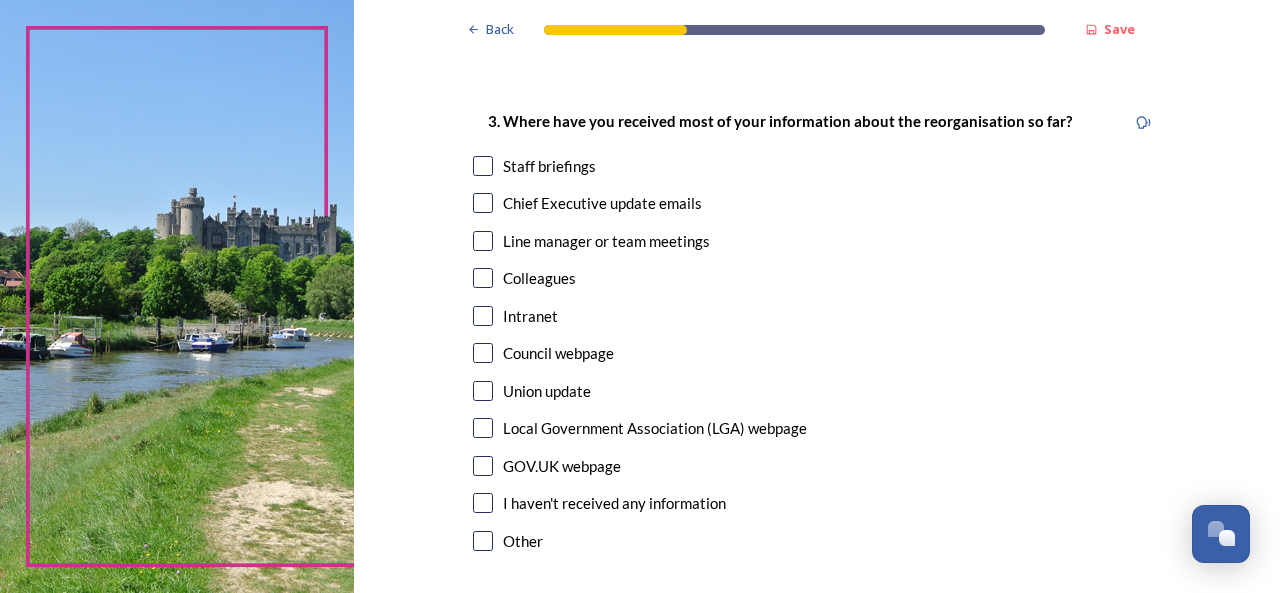 click at bounding box center [483, 241] 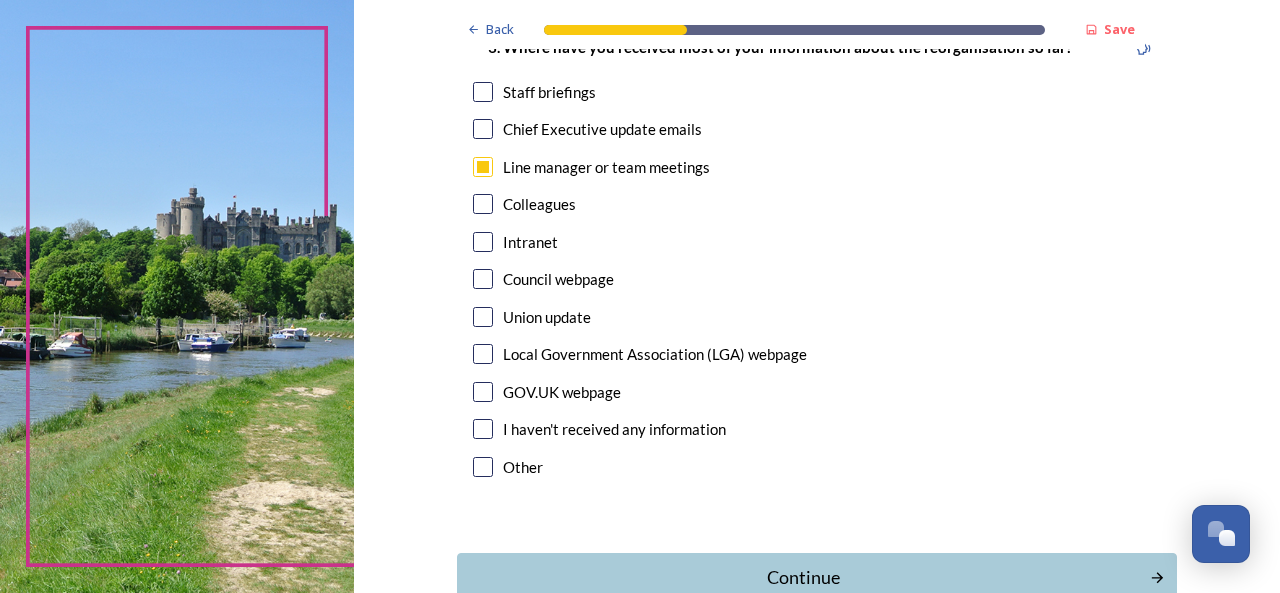 scroll, scrollTop: 1212, scrollLeft: 0, axis: vertical 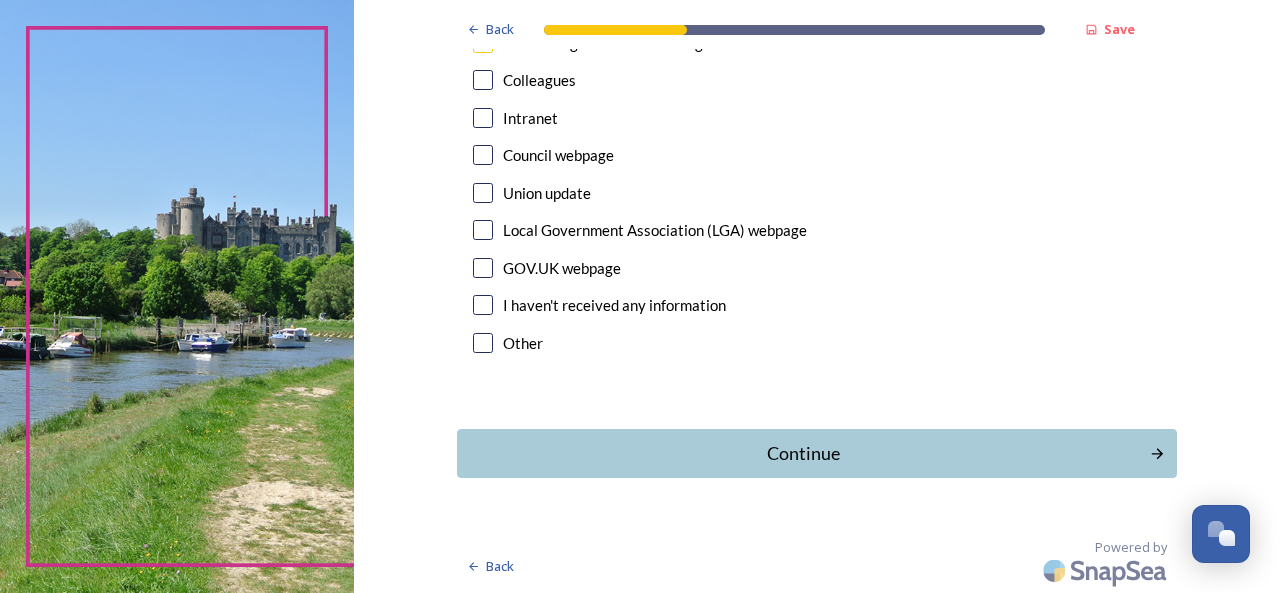 click on "Continue" at bounding box center (817, 453) 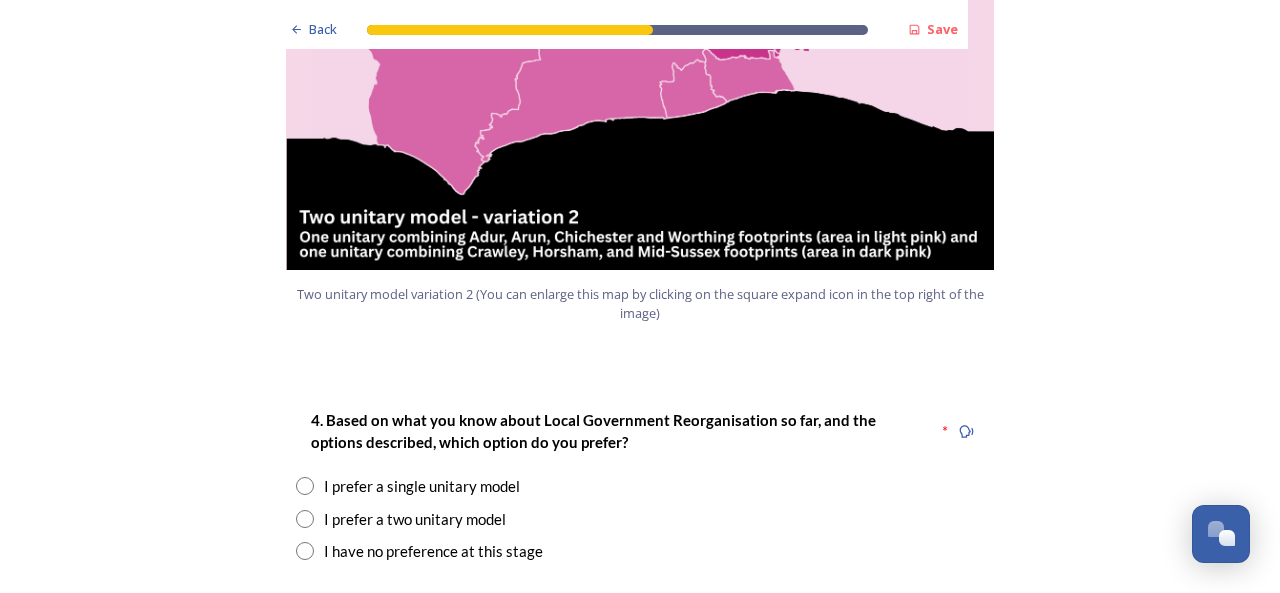 scroll, scrollTop: 2360, scrollLeft: 0, axis: vertical 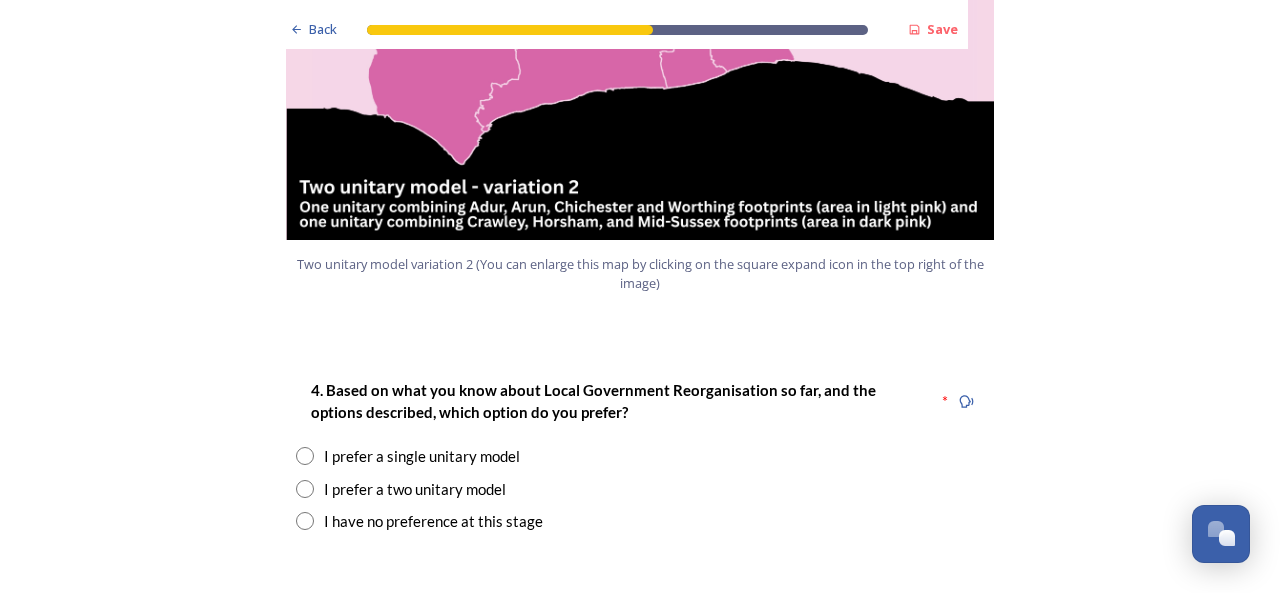 click at bounding box center [305, 456] 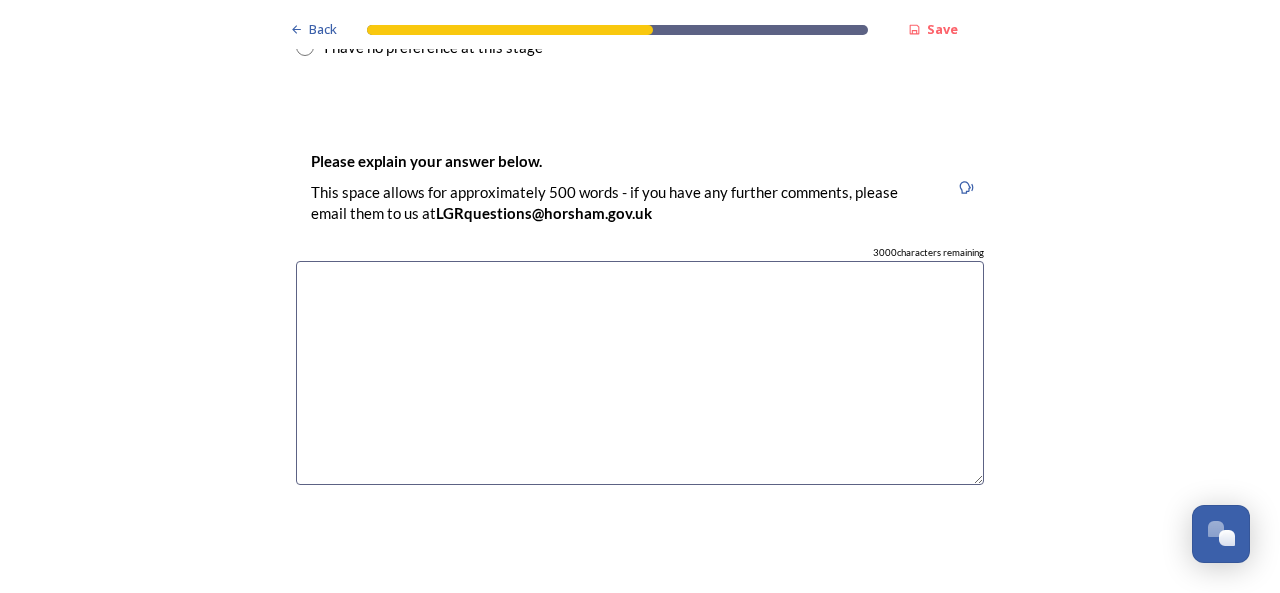 scroll, scrollTop: 2864, scrollLeft: 0, axis: vertical 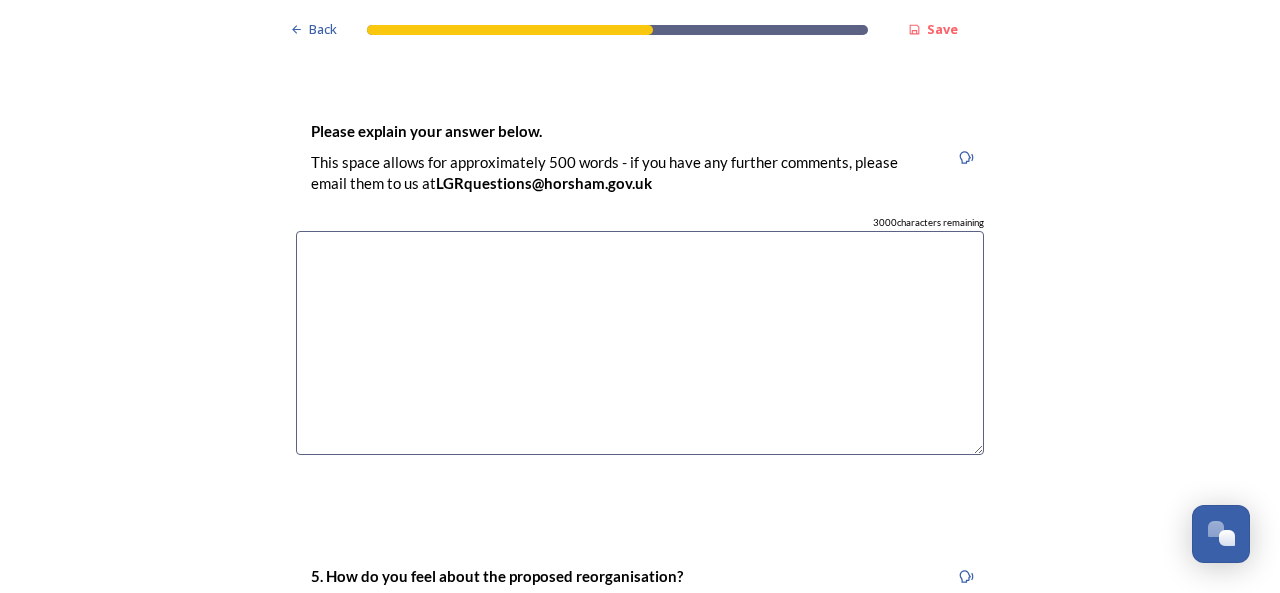 click at bounding box center (640, 343) 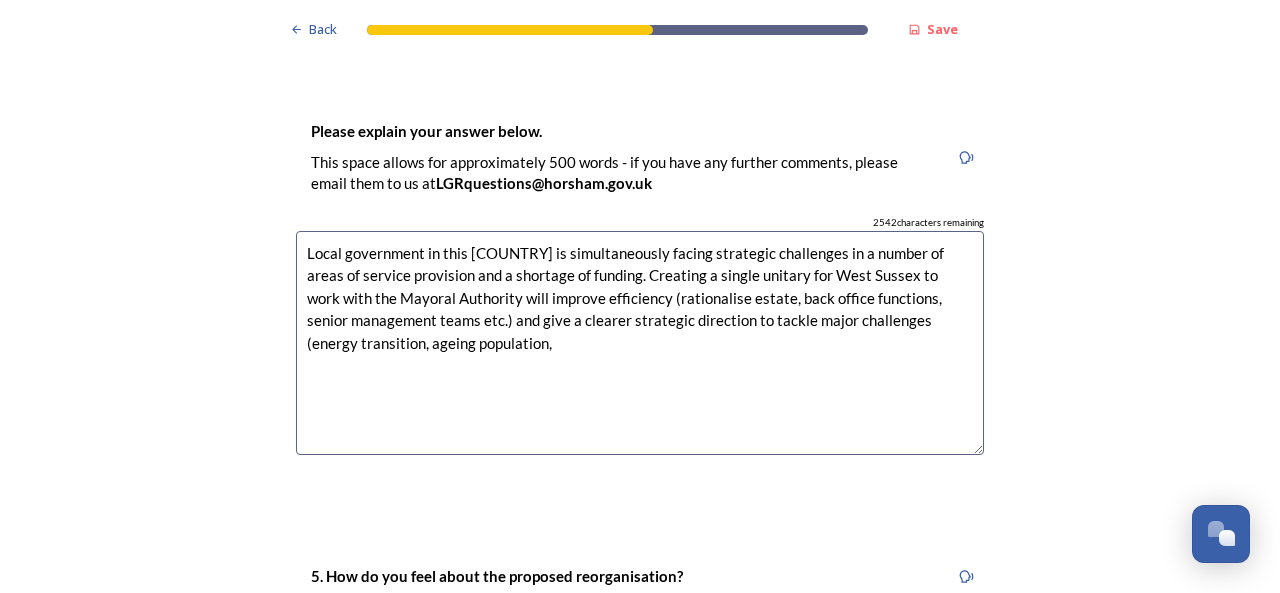 click on "Local government in this [COUNTRY] is simultaneously facing strategic challenges in a number of areas of service provision and a shortage of funding. Creating a single unitary for West Sussex to work with the Mayoral Authority will improve efficiency (rationalise estate, back office functions, senior management teams etc.) and give a clearer strategic direction to tackle major challenges (energy transition, ageing population," at bounding box center [640, 343] 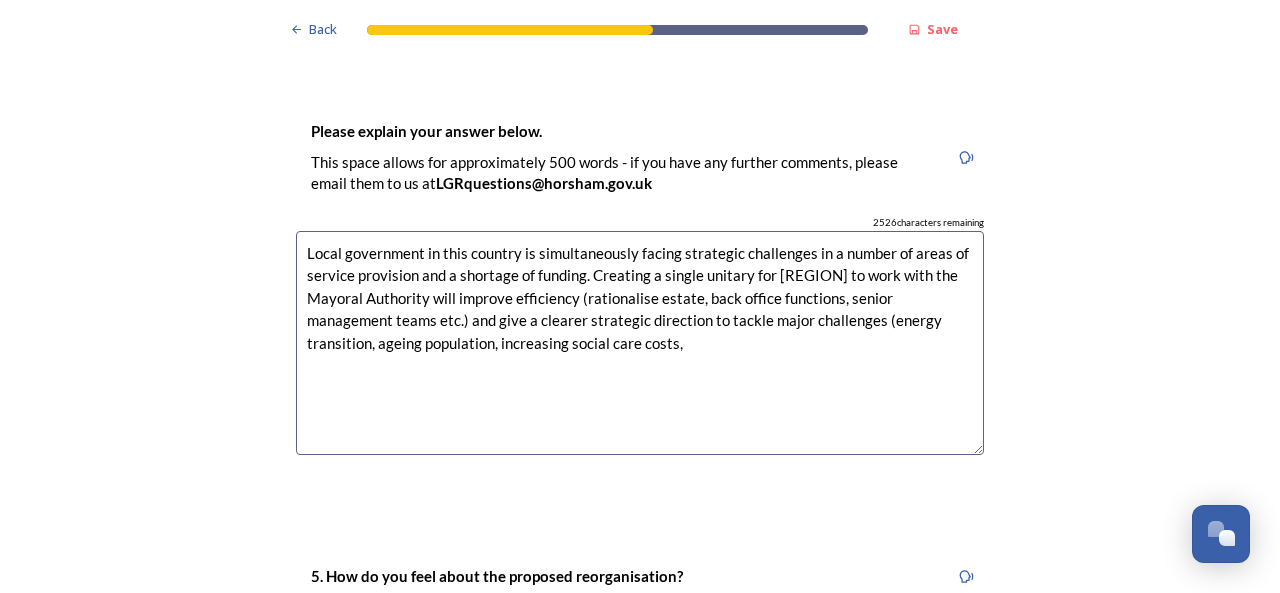 click on "Local government in this country is simultaneously facing strategic challenges in a number of areas of service provision and a shortage of funding. Creating a single unitary for [REGION] to work with the Mayoral Authority will improve efficiency (rationalise estate, back office functions, senior management teams etc.) and give a clearer strategic direction to tackle major challenges (energy transition, ageing population, increasing social care costs," at bounding box center [640, 343] 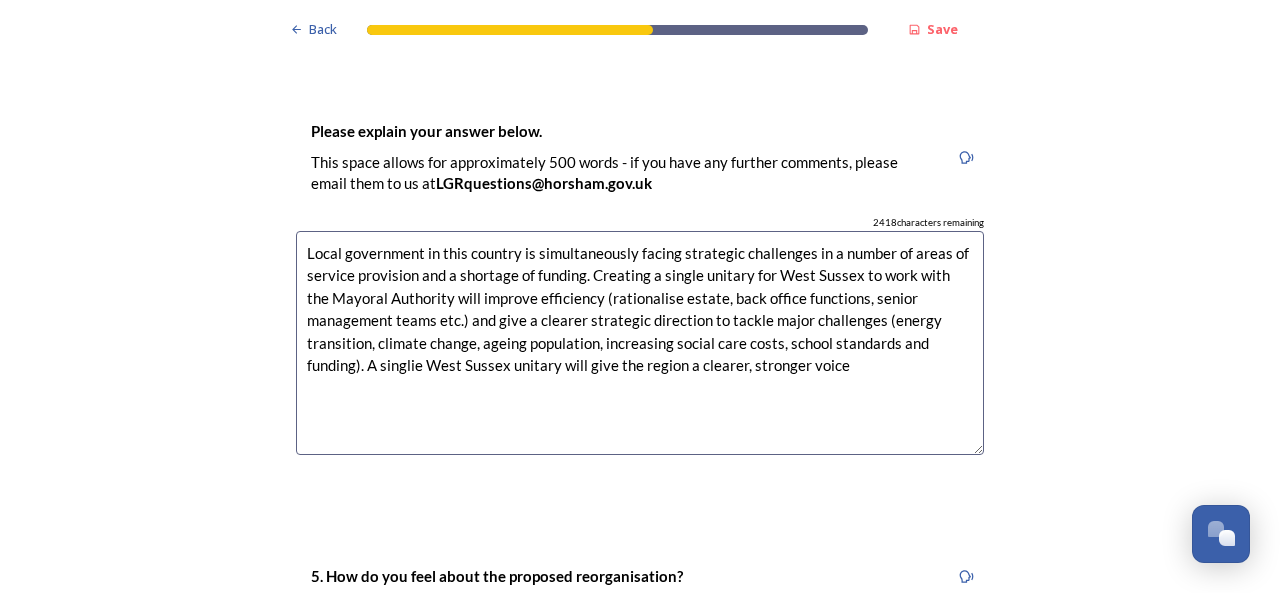 click on "Local government in this country is simultaneously facing strategic challenges in a number of areas of service provision and a shortage of funding. Creating a single unitary for West Sussex to work with the Mayoral Authority will improve efficiency (rationalise estate, back office functions, senior management teams etc.) and give a clearer strategic direction to tackle major challenges (energy transition, climate change, ageing population, increasing social care costs, school standards and funding). A singlie West Sussex unitary will give the region a clearer, stronger voice" at bounding box center (640, 343) 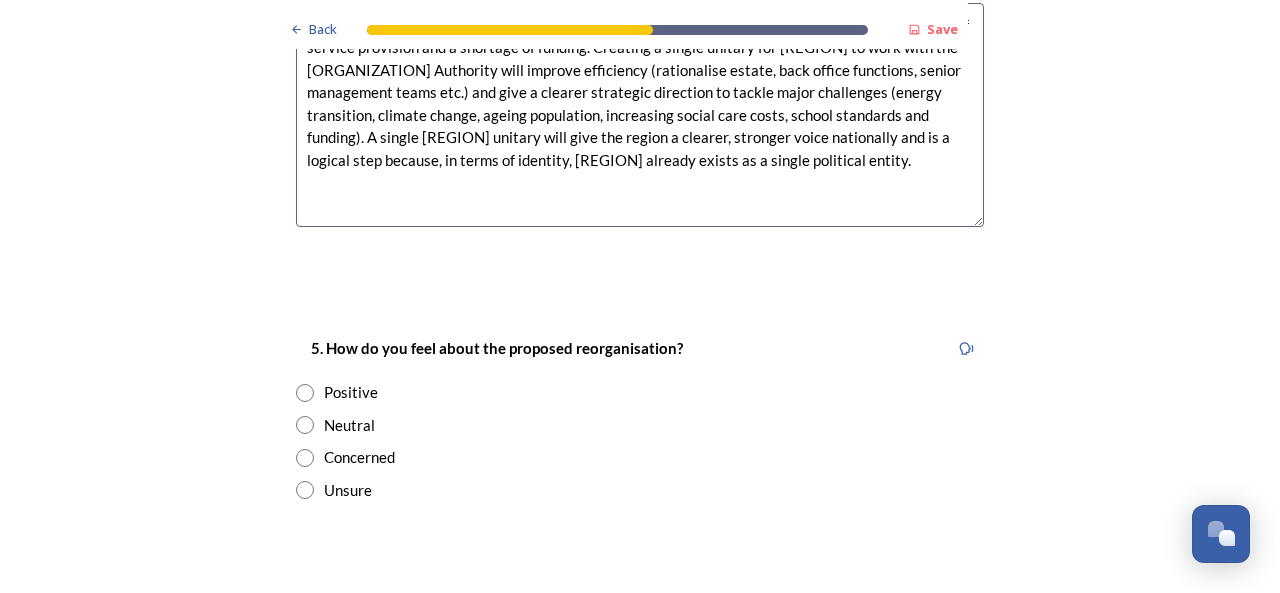 scroll, scrollTop: 3154, scrollLeft: 0, axis: vertical 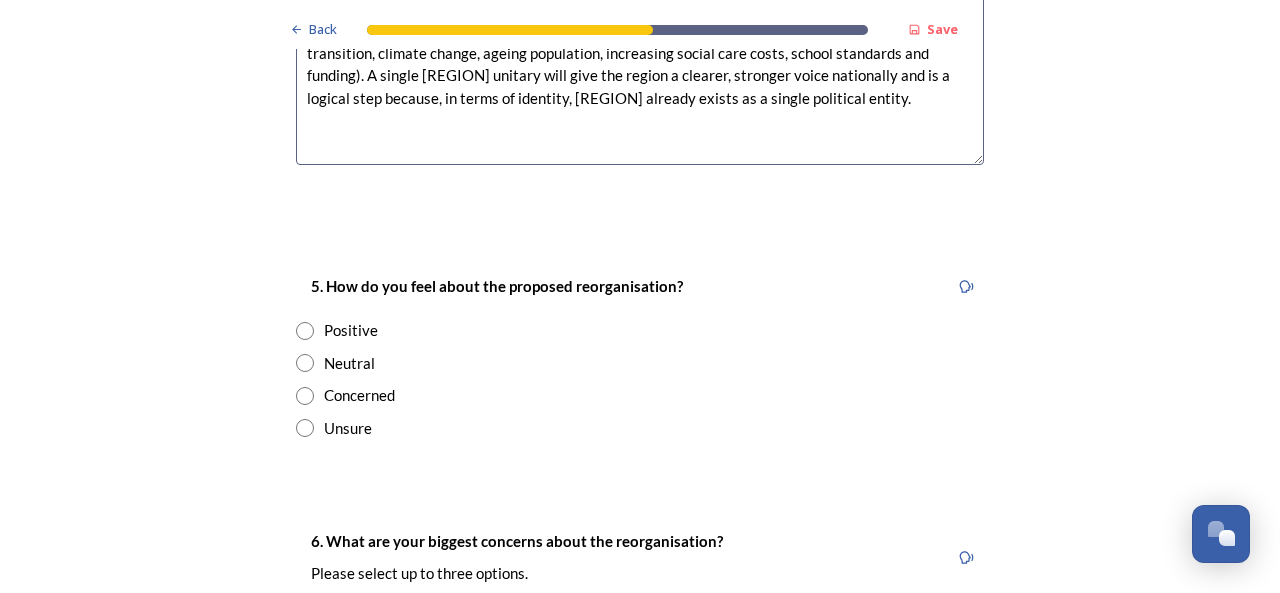 type on "Local government in this country is simultaneously facing strategic challenges in a number of areas of service provision and a shortage of funding. Creating a single unitary for [REGION] to work with the [ORGANIZATION] Authority will improve efficiency (rationalise estate, back office functions, senior management teams etc.) and give a clearer strategic direction to tackle major challenges (energy transition, climate change, ageing population, increasing social care costs, school standards and funding). A single [REGION] unitary will give the region a clearer, stronger voice nationally and is a logical step because, in terms of identity, [REGION] already exists as a single political entity." 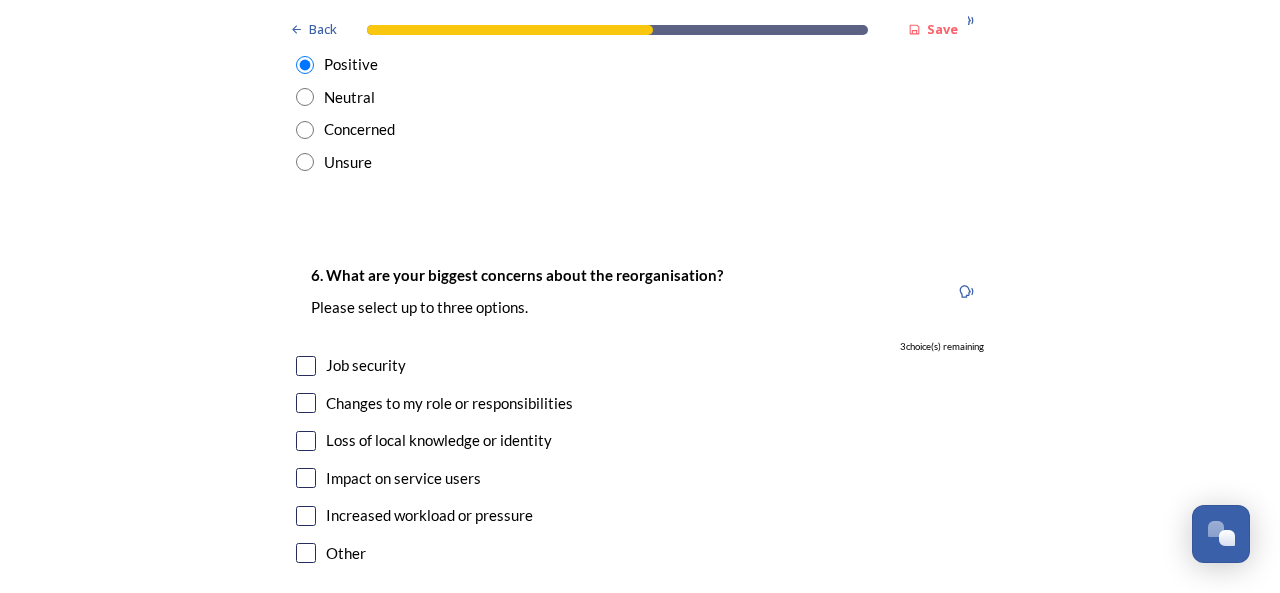 scroll, scrollTop: 3450, scrollLeft: 0, axis: vertical 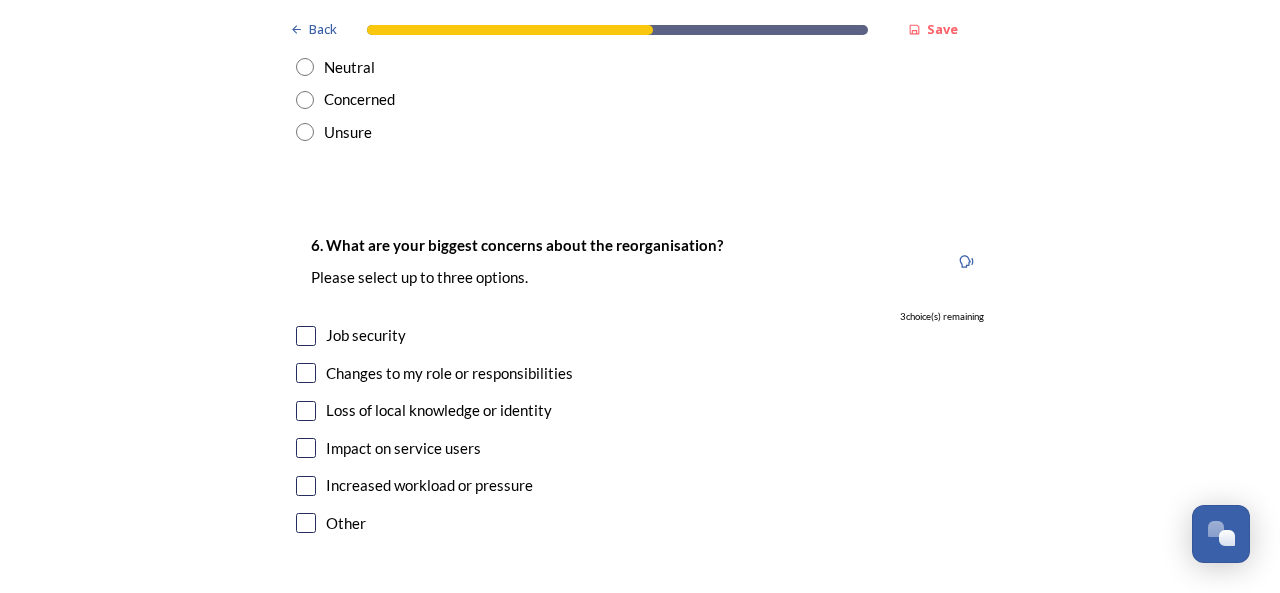 click at bounding box center (306, 336) 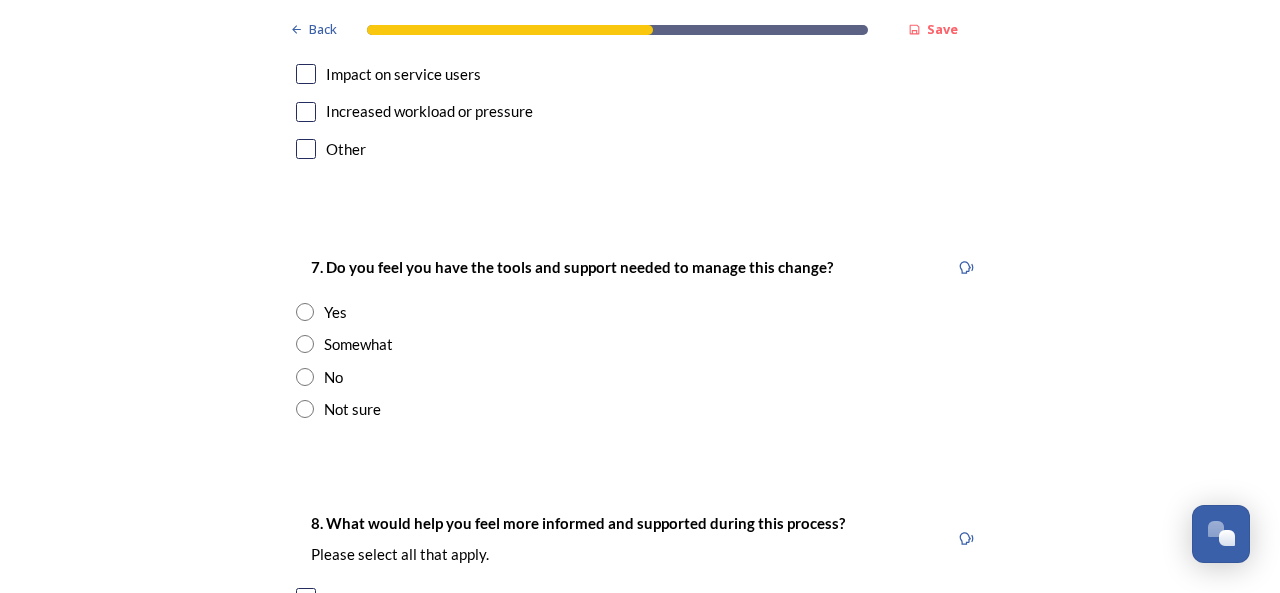 scroll, scrollTop: 3747, scrollLeft: 0, axis: vertical 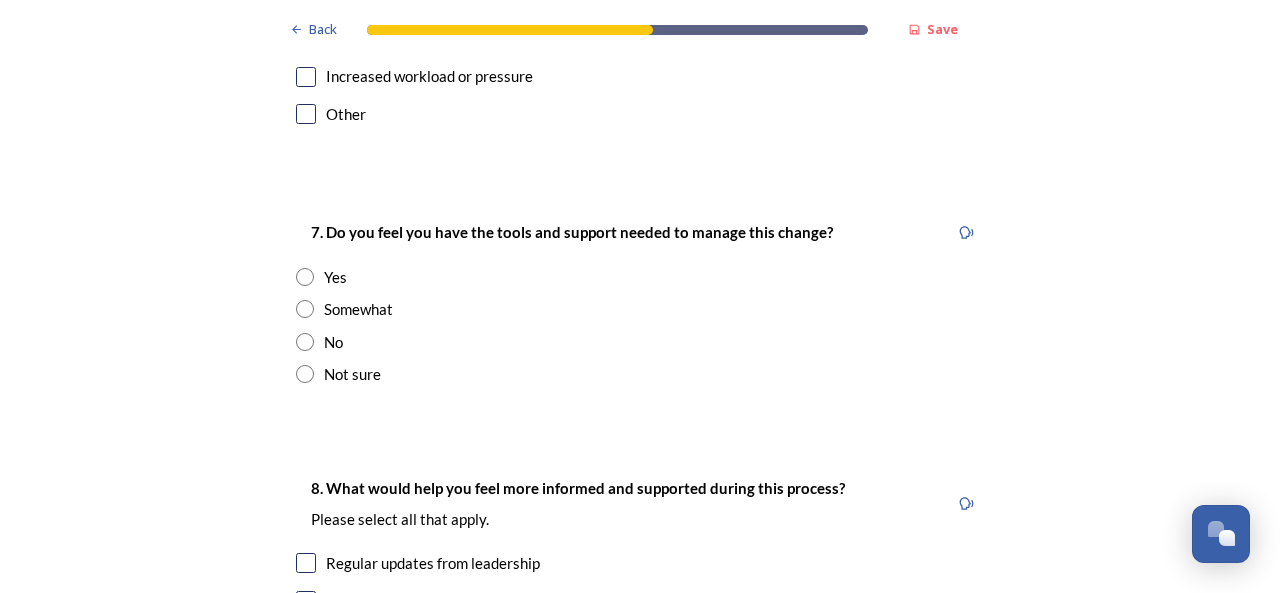 click at bounding box center (305, 309) 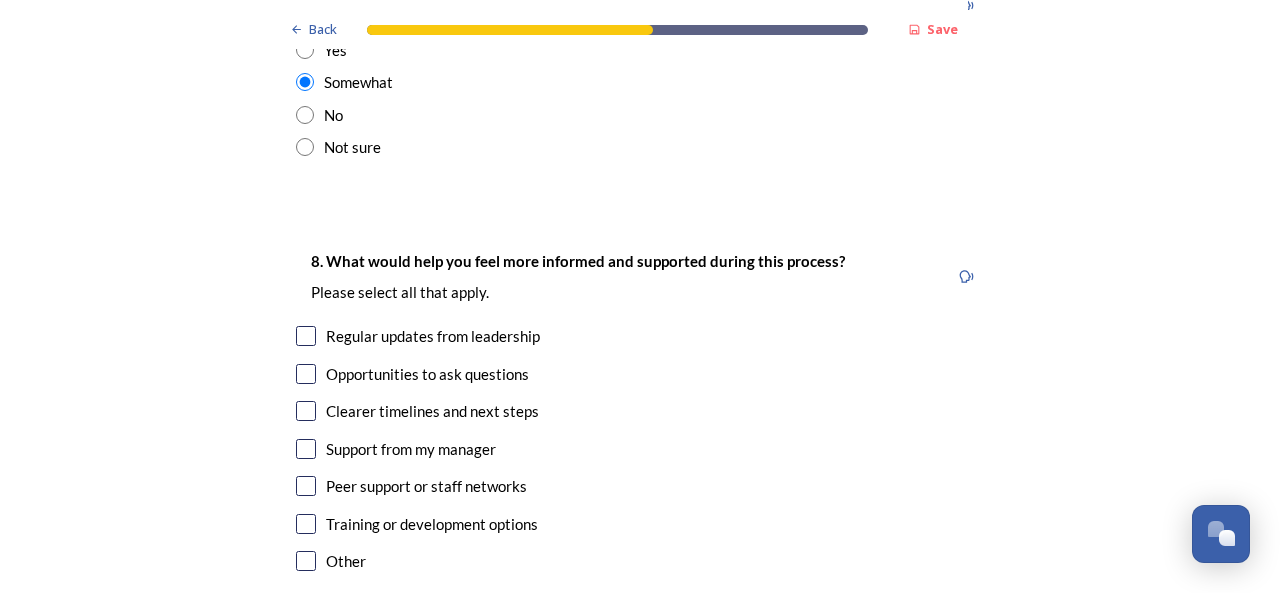 scroll, scrollTop: 4125, scrollLeft: 0, axis: vertical 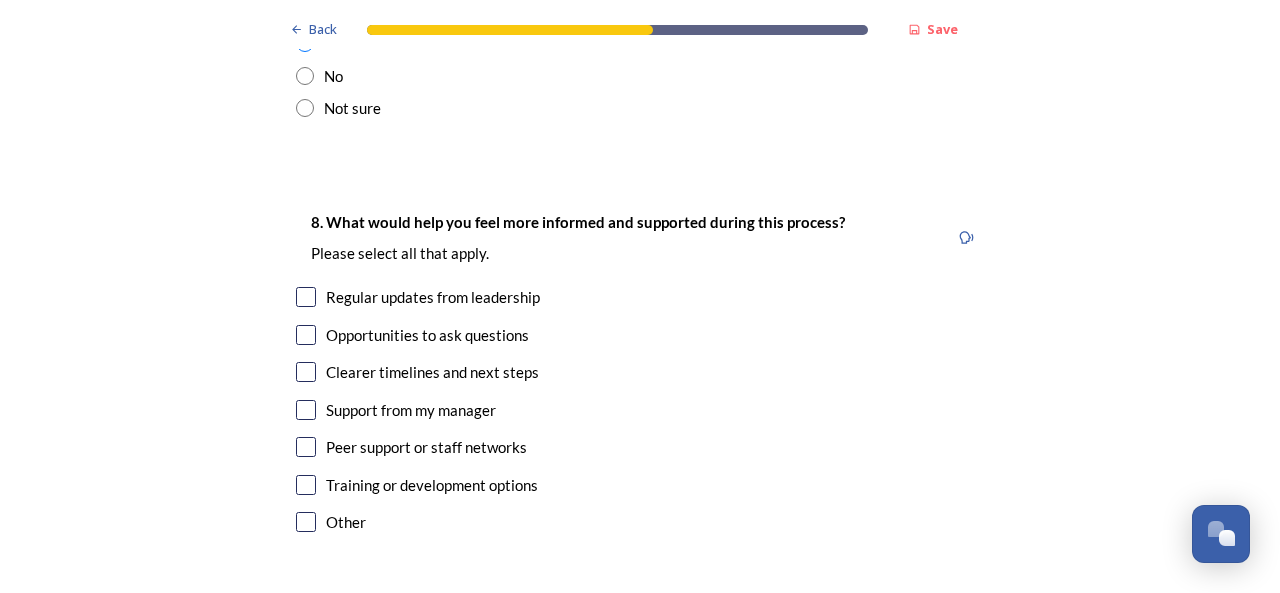 click at bounding box center (306, 485) 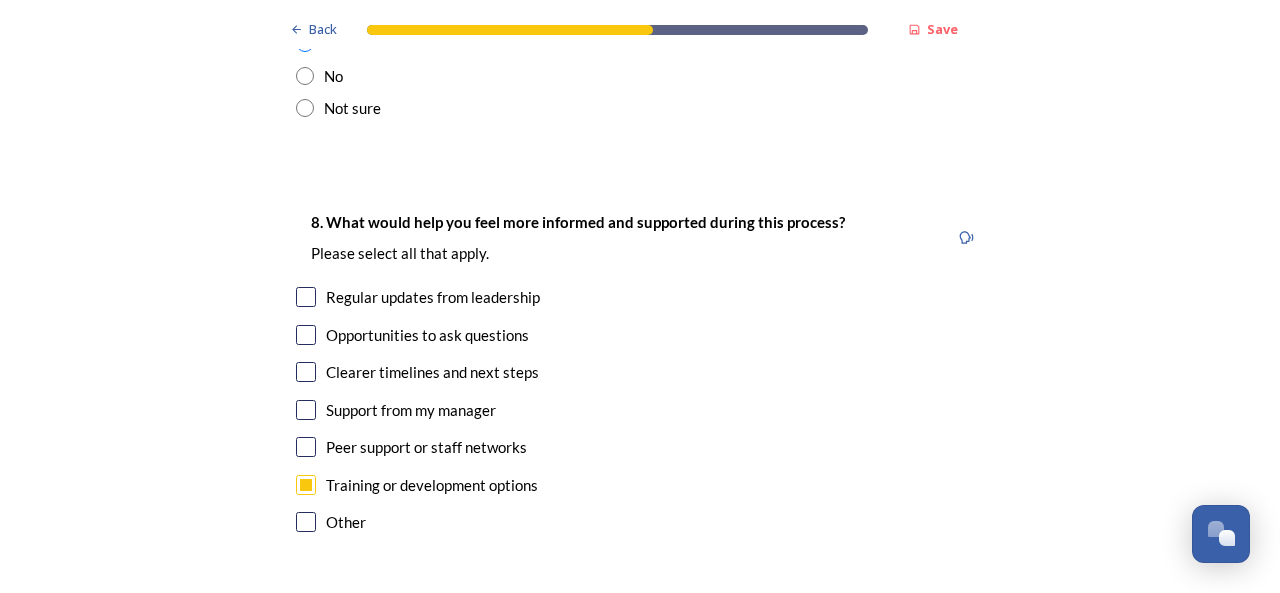 click at bounding box center [306, 372] 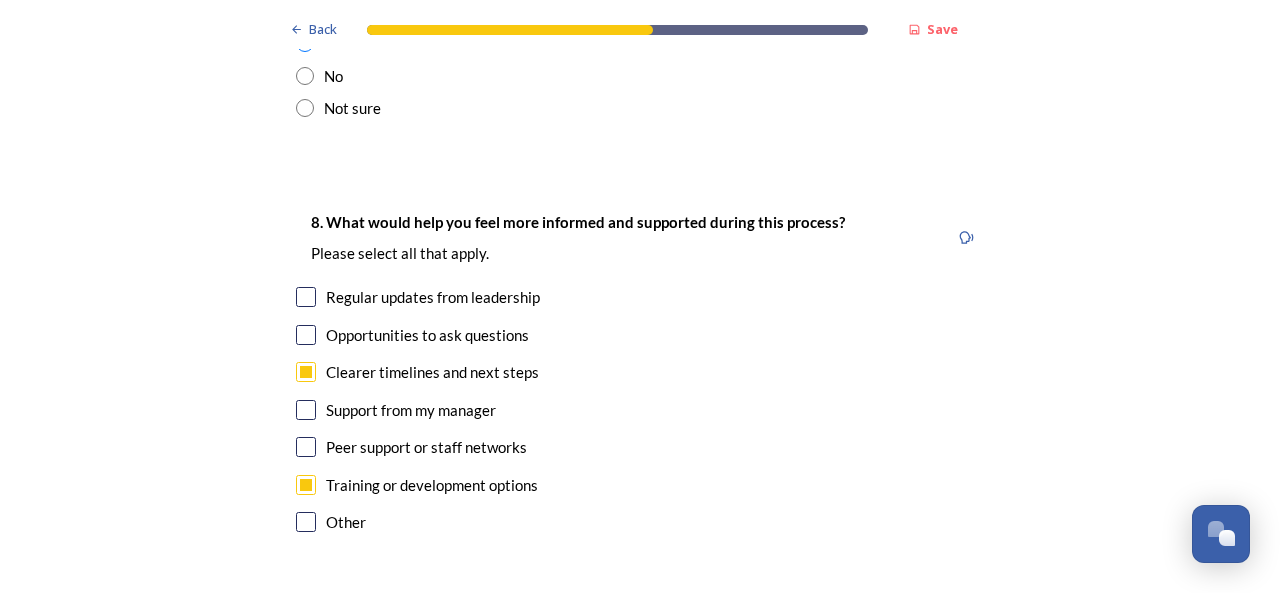 click at bounding box center (306, 410) 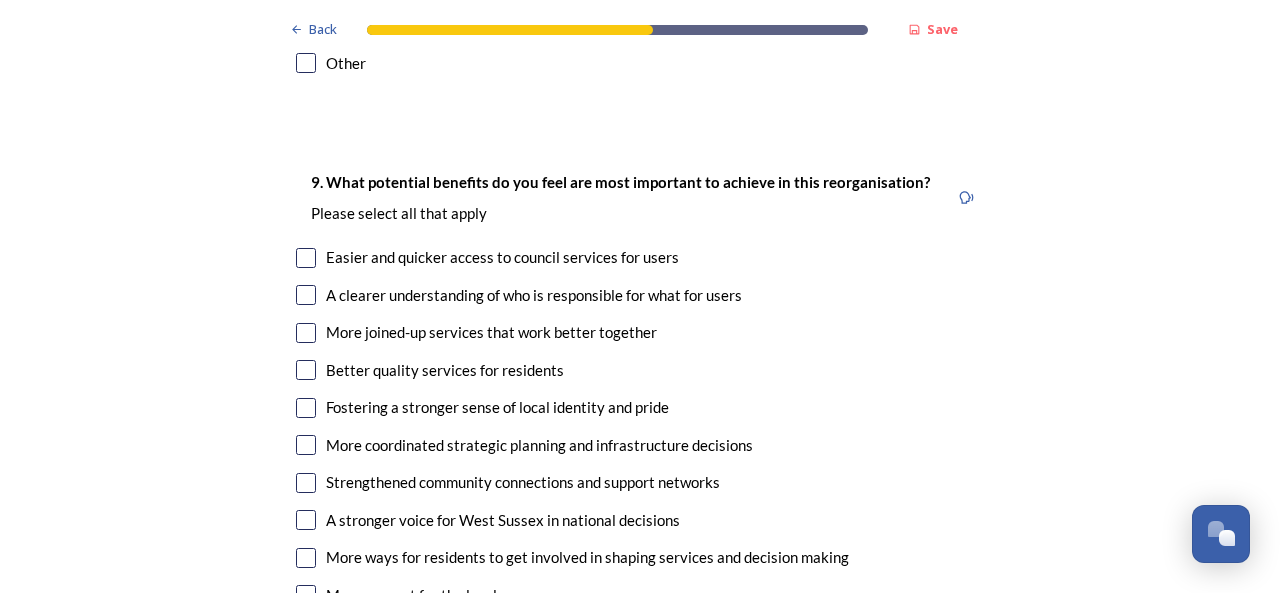 scroll, scrollTop: 4614, scrollLeft: 0, axis: vertical 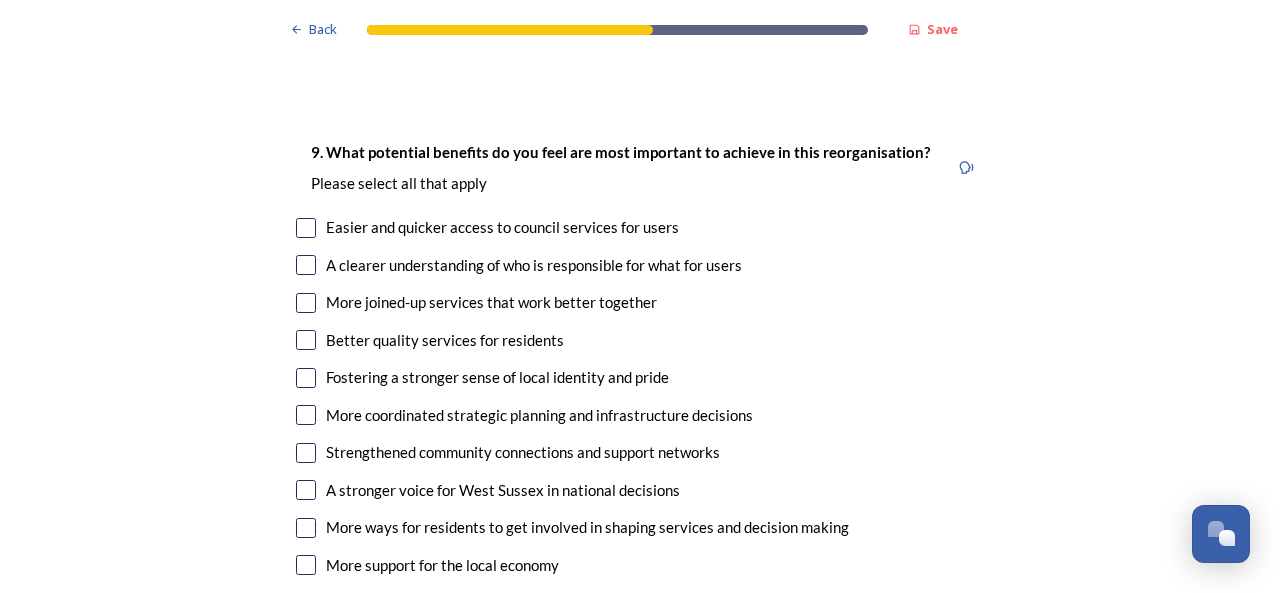 click at bounding box center (306, 303) 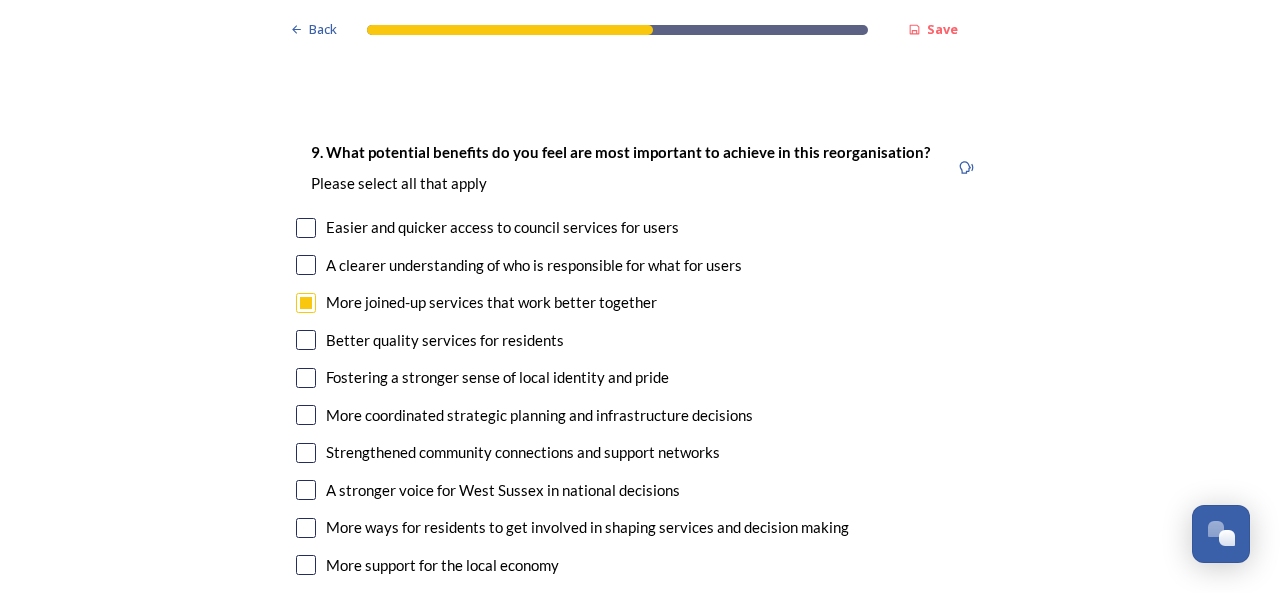 click at bounding box center (306, 340) 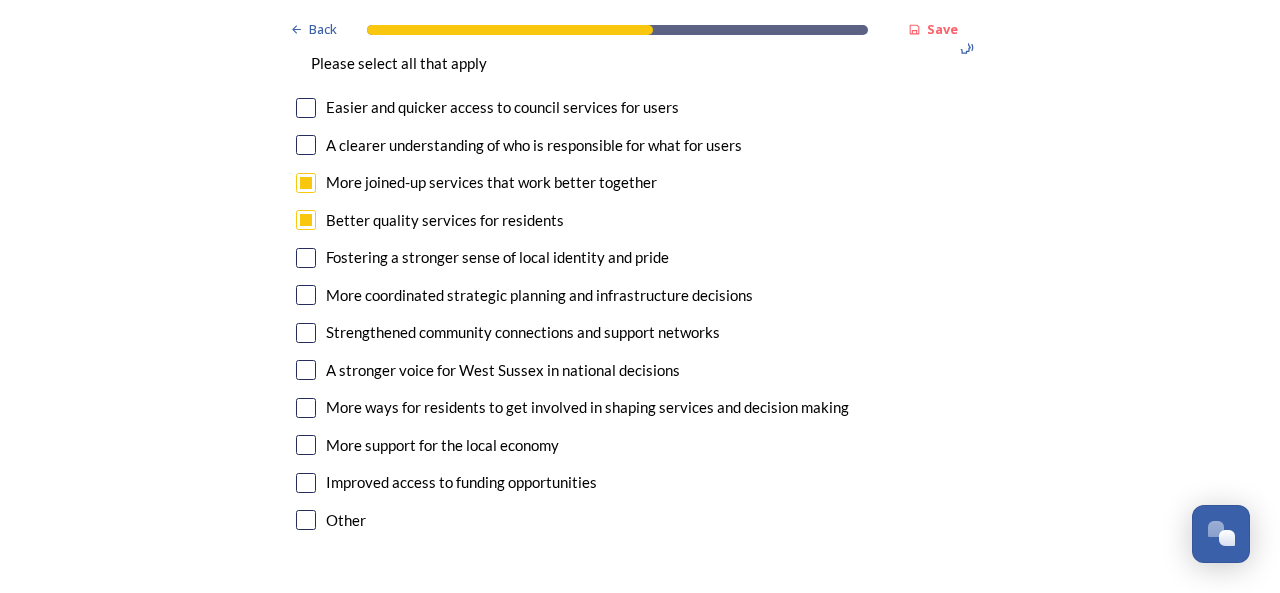 scroll, scrollTop: 4774, scrollLeft: 0, axis: vertical 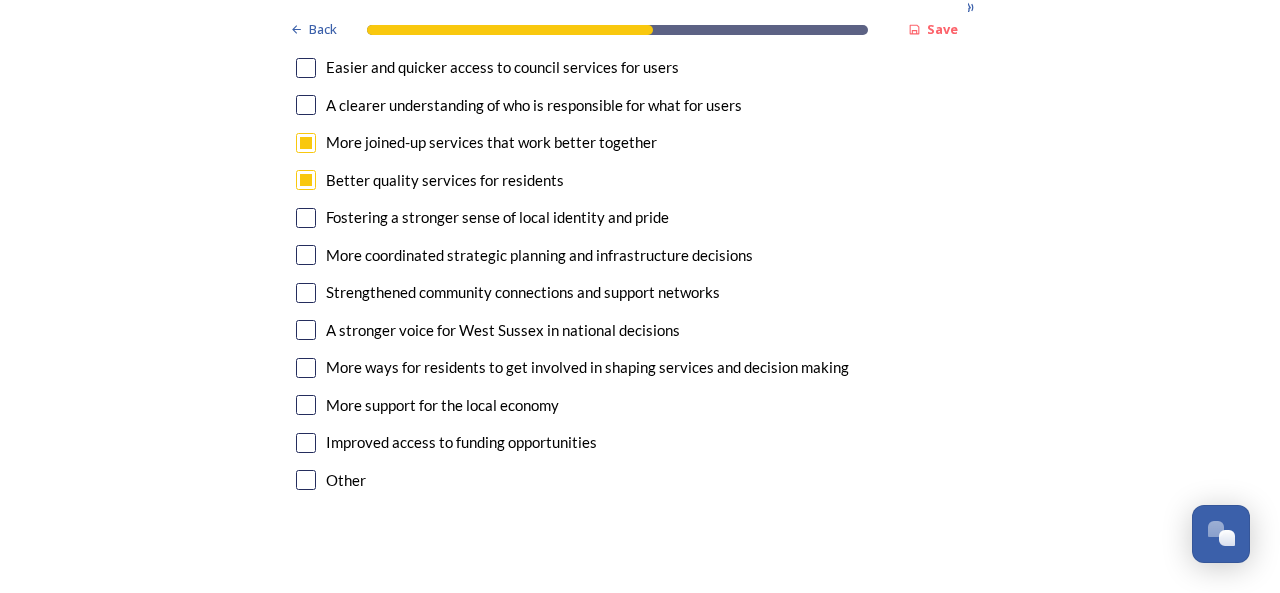 click at bounding box center [306, 255] 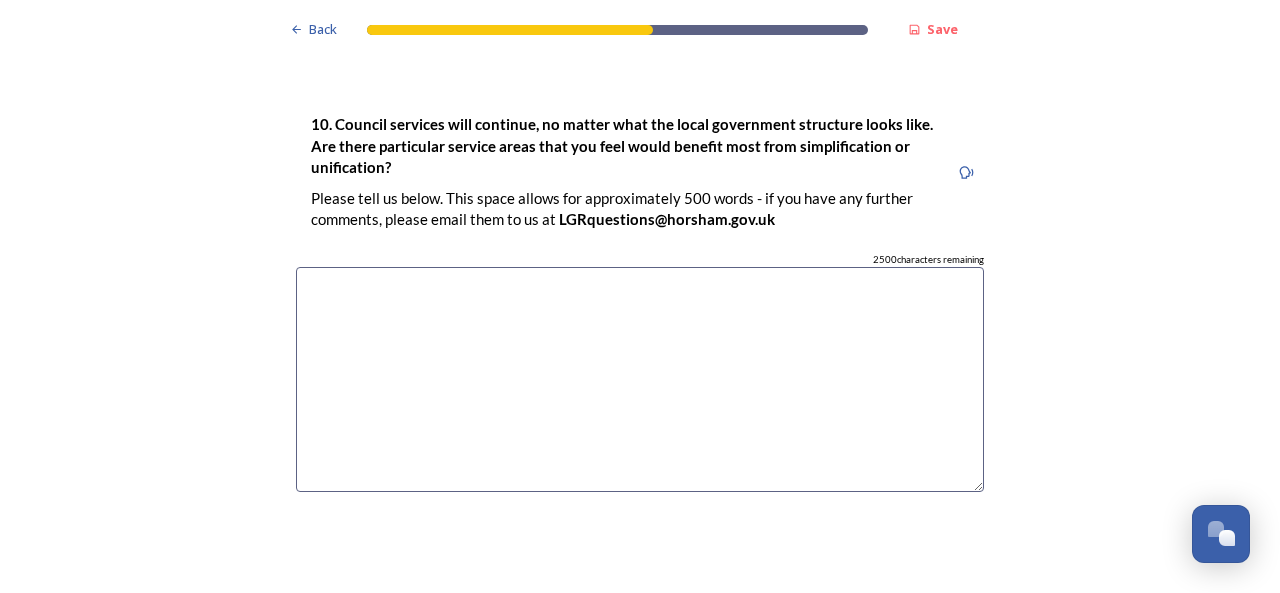 scroll, scrollTop: 5264, scrollLeft: 0, axis: vertical 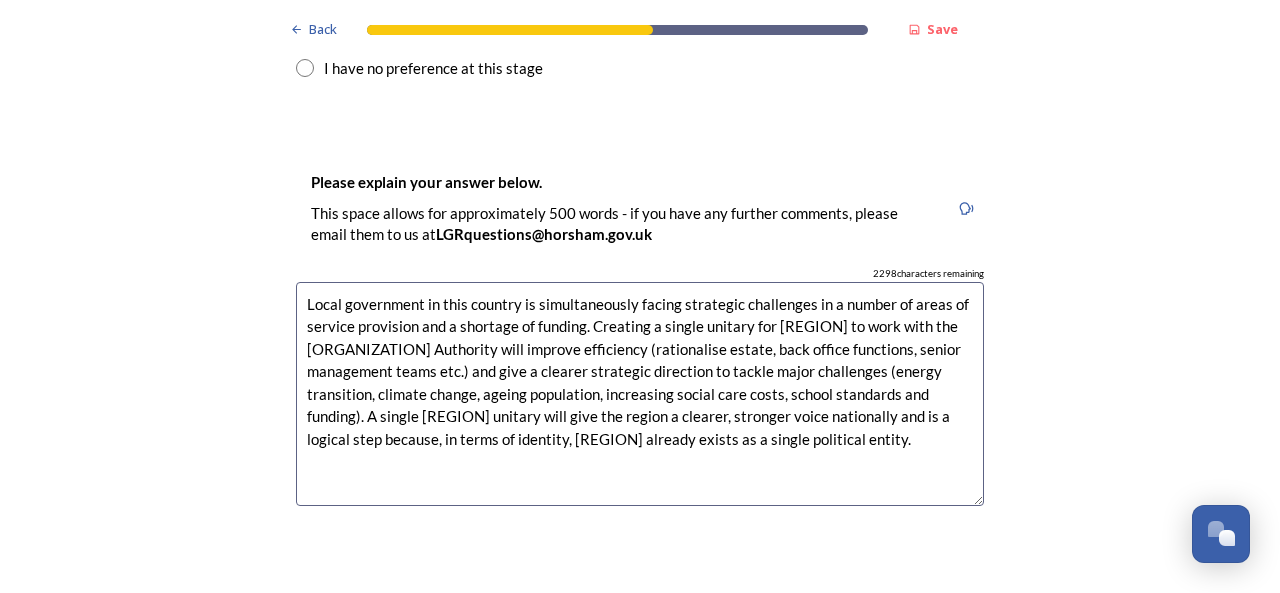 click on "Local government in this country is simultaneously facing strategic challenges in a number of areas of service provision and a shortage of funding. Creating a single unitary for [REGION] to work with the [ORGANIZATION] Authority will improve efficiency (rationalise estate, back office functions, senior management teams etc.) and give a clearer strategic direction to tackle major challenges (energy transition, climate change, ageing population, increasing social care costs, school standards and funding). A single [REGION] unitary will give the region a clearer, stronger voice nationally and is a logical step because, in terms of identity, [REGION] already exists as a single political entity." at bounding box center (640, 394) 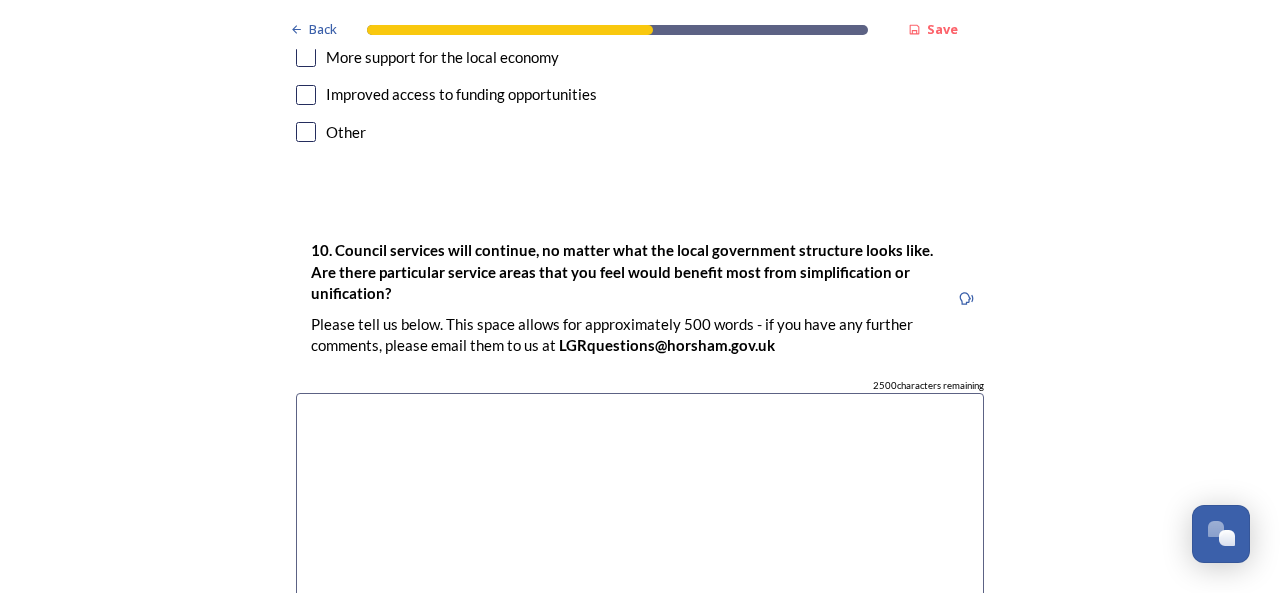 scroll, scrollTop: 5268, scrollLeft: 0, axis: vertical 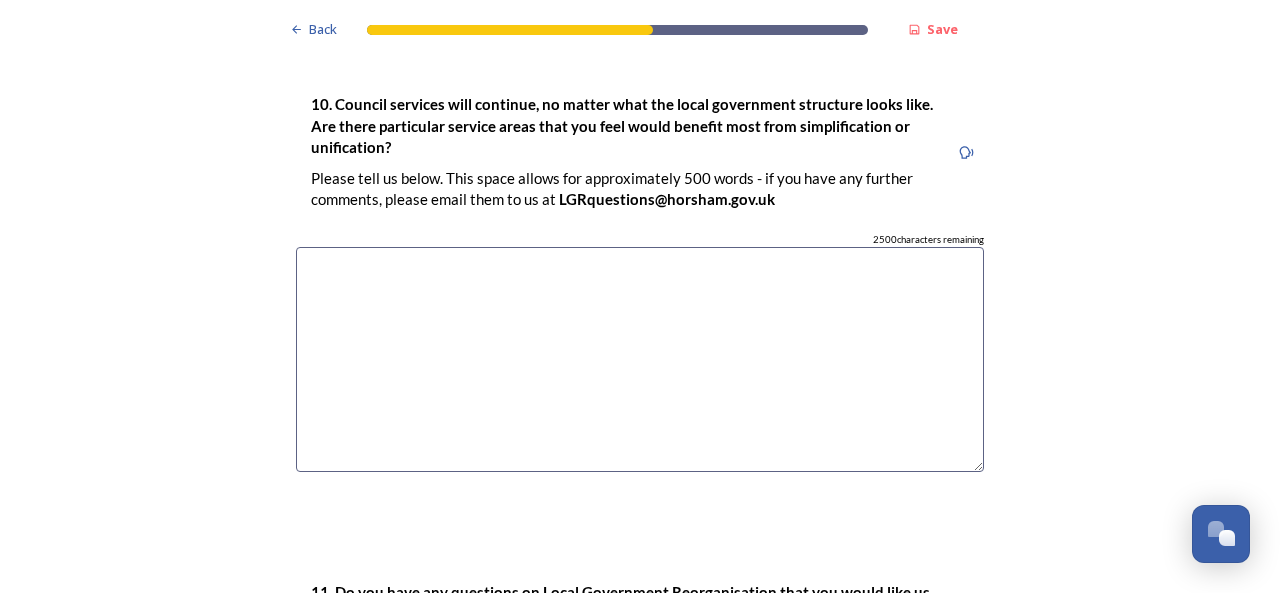 type on "Local government in this country is simultaneously facing strategic challenges in a number of areas of service provision and a shortage of funding. Creating a single unitary for [REGION] to work with the Mayoral Authority will improve efficiency (rationalise estate, back office functions, senior management teams etc.) and give a clearer strategic direction to tackle major challenges (energy transition, climate change, water neutrality, ageing population, increasing social care costs, school standards and funding). A single [REGION] unitary will give the region a clearer, stronger voice nationally and is a logical step because, in terms of identity, [REGION] already exists as a single political entity." 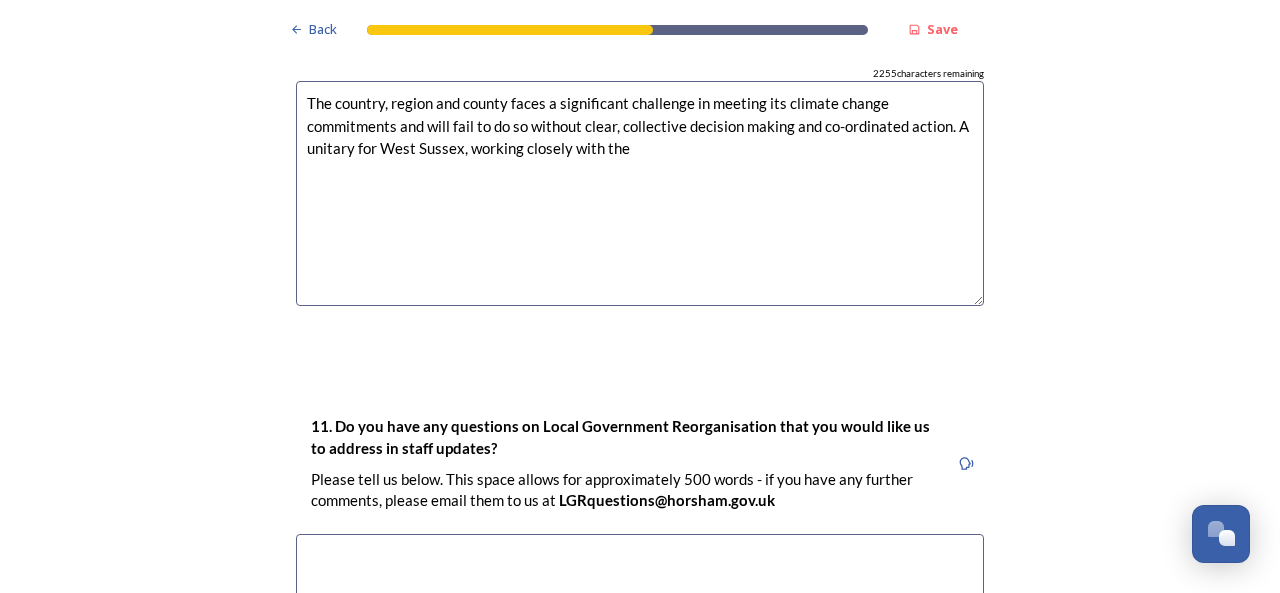 scroll, scrollTop: 5396, scrollLeft: 0, axis: vertical 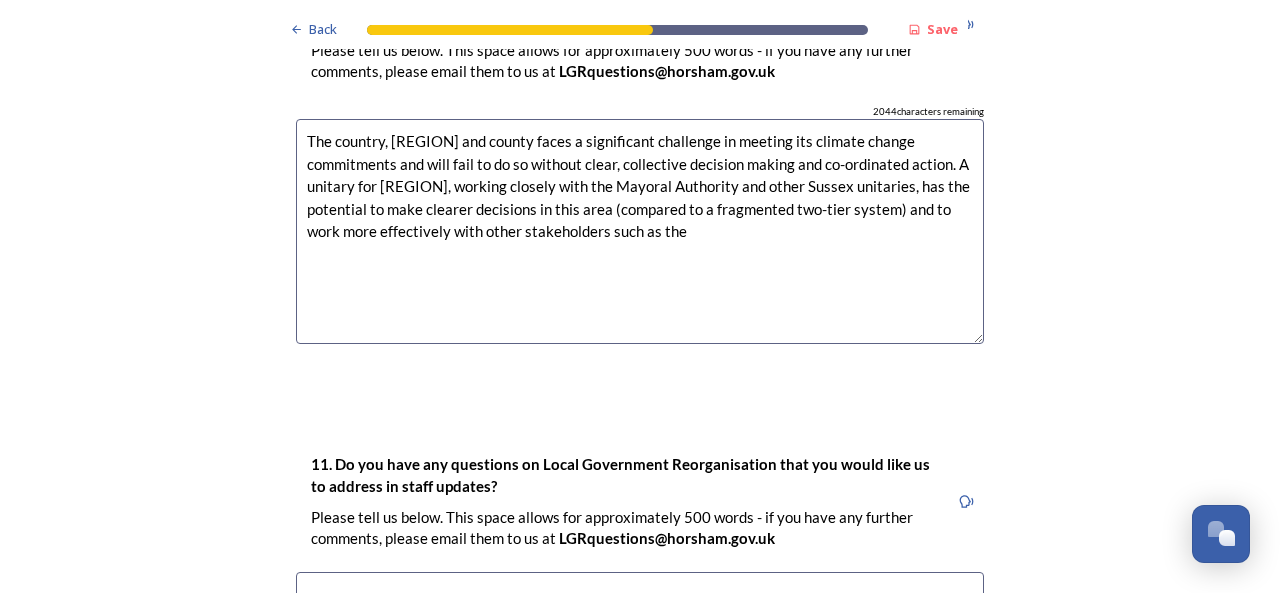 drag, startPoint x: 512, startPoint y: 233, endPoint x: 813, endPoint y: 375, distance: 332.81375 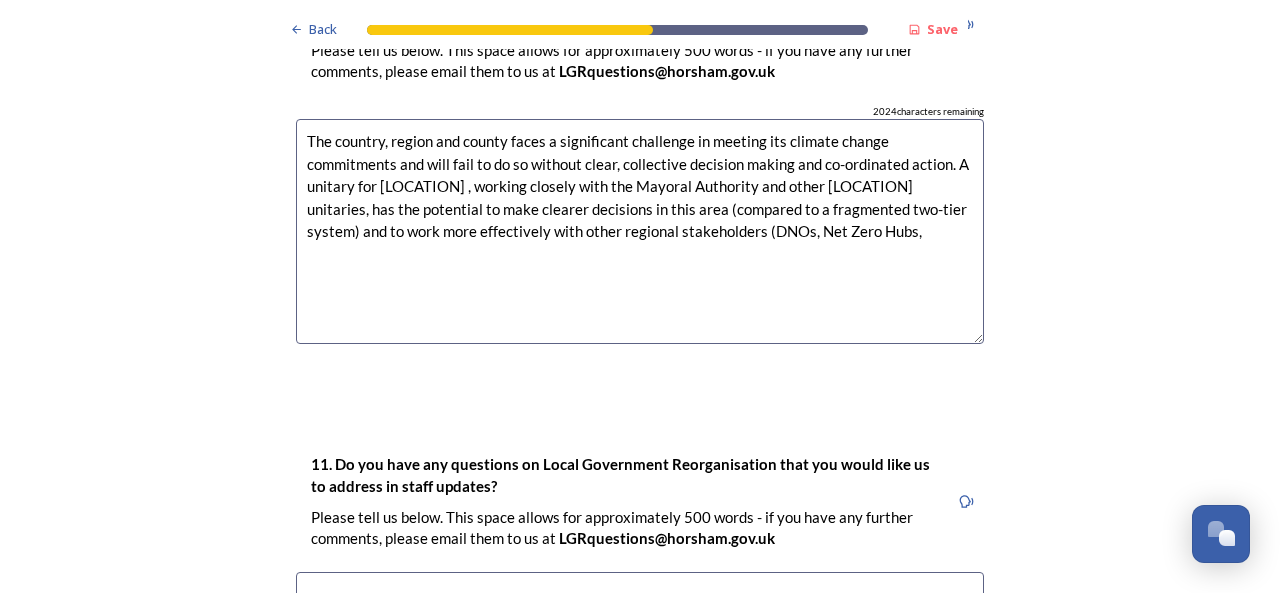 click on "The country, region and county faces a significant challenge in meeting its climate change commitments and will fail to do so without clear, collective decision making and co-ordinated action. A unitary for [LOCATION] , working closely with the Mayoral Authority and other [LOCATION] unitaries, has the potential to make clearer decisions in this area (compared to a fragmented two-tier system) and to work more effectively with other regional stakeholders (DNOs, Net Zero Hubs," at bounding box center [640, 231] 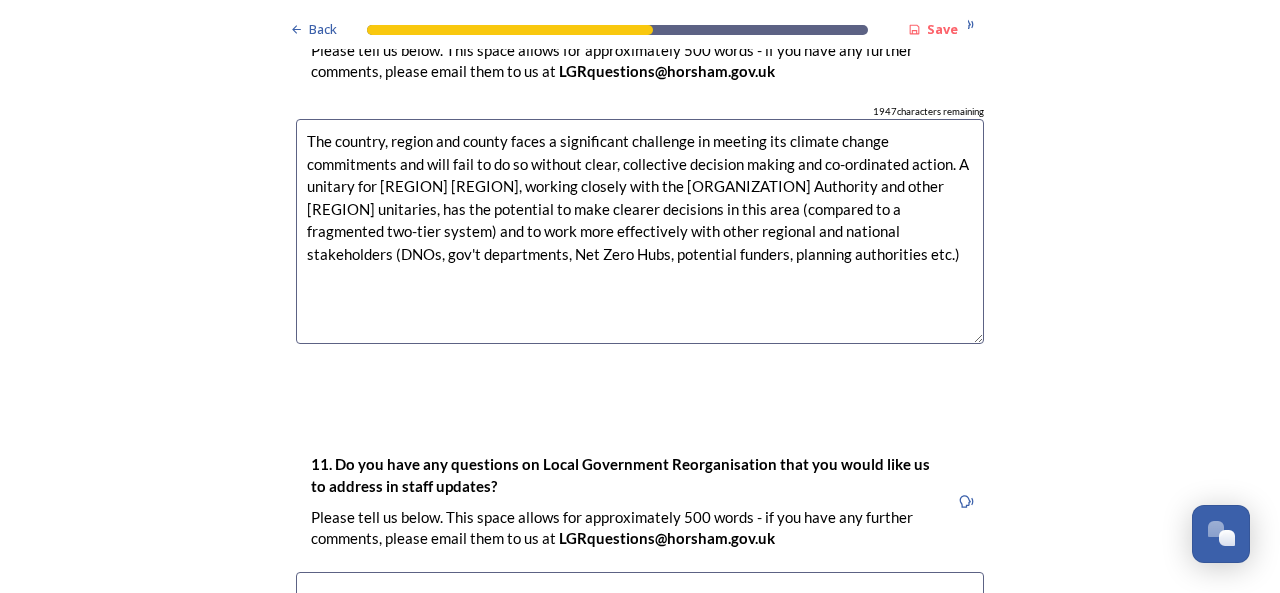 click on "The country, region and county faces a significant challenge in meeting its climate change commitments and will fail to do so without clear, collective decision making and co-ordinated action. A unitary for [REGION] [REGION], working closely with the [ORGANIZATION] Authority and other [REGION] unitaries, has the potential to make clearer decisions in this area (compared to a fragmented two-tier system) and to work more effectively with other regional and national stakeholders (DNOs, gov't departments, Net Zero Hubs, potential funders, planning authorities etc.)" at bounding box center [640, 231] 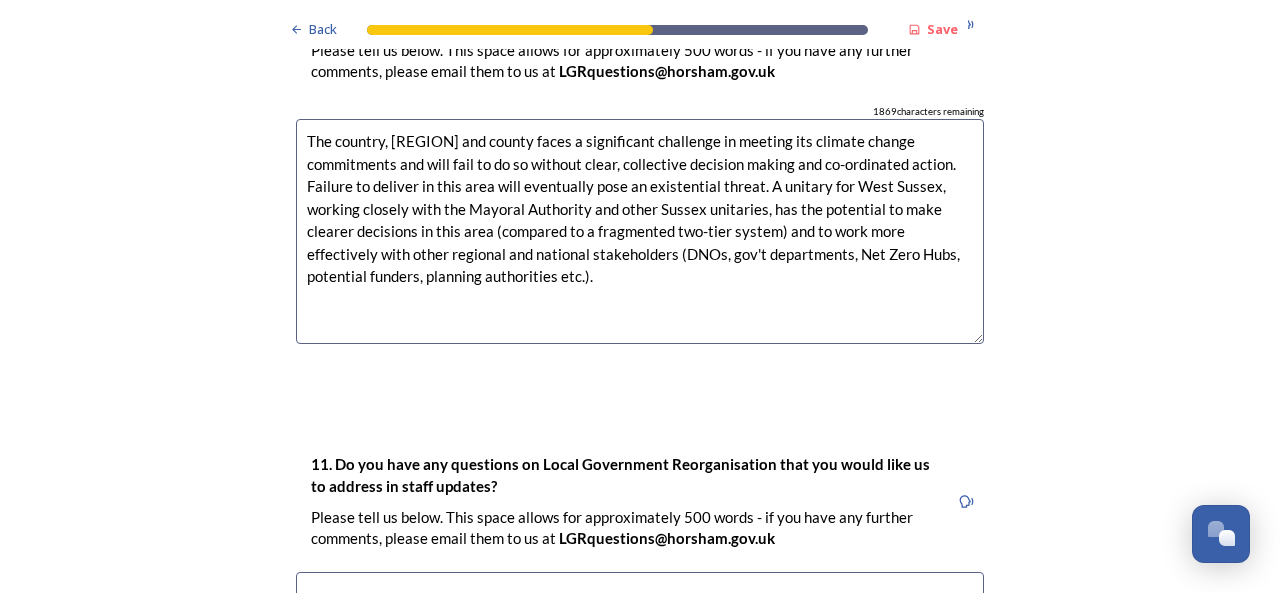 click on "The country, [REGION] and county faces a significant challenge in meeting its climate change commitments and will fail to do so without clear, collective decision making and co-ordinated action. Failure to deliver in this area will eventually pose an existential threat. A unitary for West Sussex, working closely with the Mayoral Authority and other Sussex unitaries, has the potential to make clearer decisions in this area (compared to a fragmented two-tier system) and to work more effectively with other regional and national stakeholders (DNOs, gov't departments, Net Zero Hubs, potential funders, planning authorities etc.)." at bounding box center (640, 231) 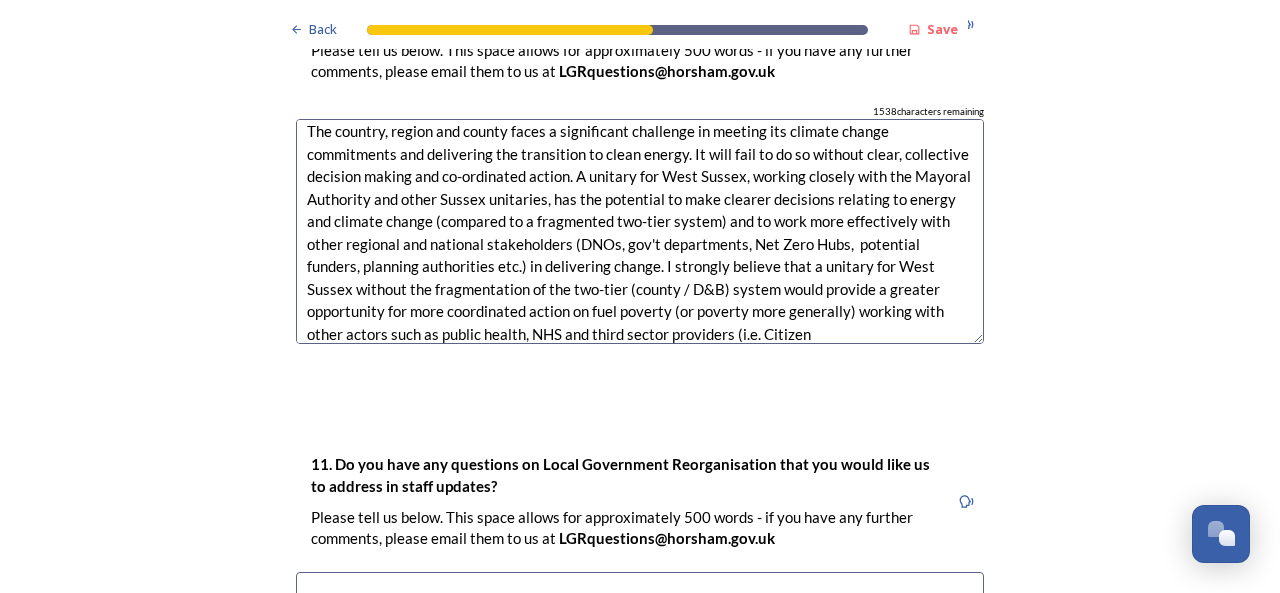 scroll, scrollTop: 32, scrollLeft: 0, axis: vertical 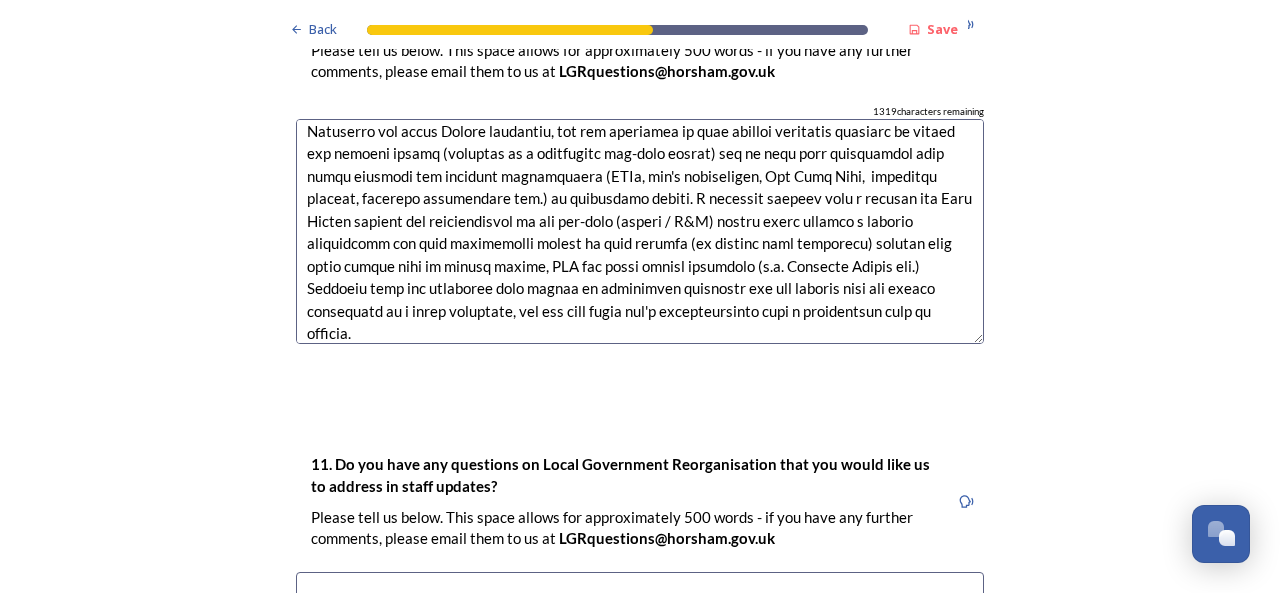 type on "The country, region and county faces a significant challenge in meeting its climate change commitments and delivering the transition to clean energy. It will fail to do so without clear, collective decision making and co-ordinated action. A unitary for [REGION], working closely with the Mayoral Authority and other [REGION] unitaries, has the potential to make clearer decisions relating to energy and climate change (compared to a fragmented two-tier system) and to work more effectively with other regional and national stakeholders (DNOs, gov't departments, Net Zero Hubs,  potential funders, planning authorities etc.) in delivering change. I strongly believe that a unitary for [REGION] without the fragmentation of the two-tier (county / D&B) system would provide a greater opportunity for more coordinated action on fuel poverty (or poverty more generally) working with other actors such as public health, NHS and third sector providers (i.e. Citizens Advice etc.) Ensuring that all residents have access to a..." 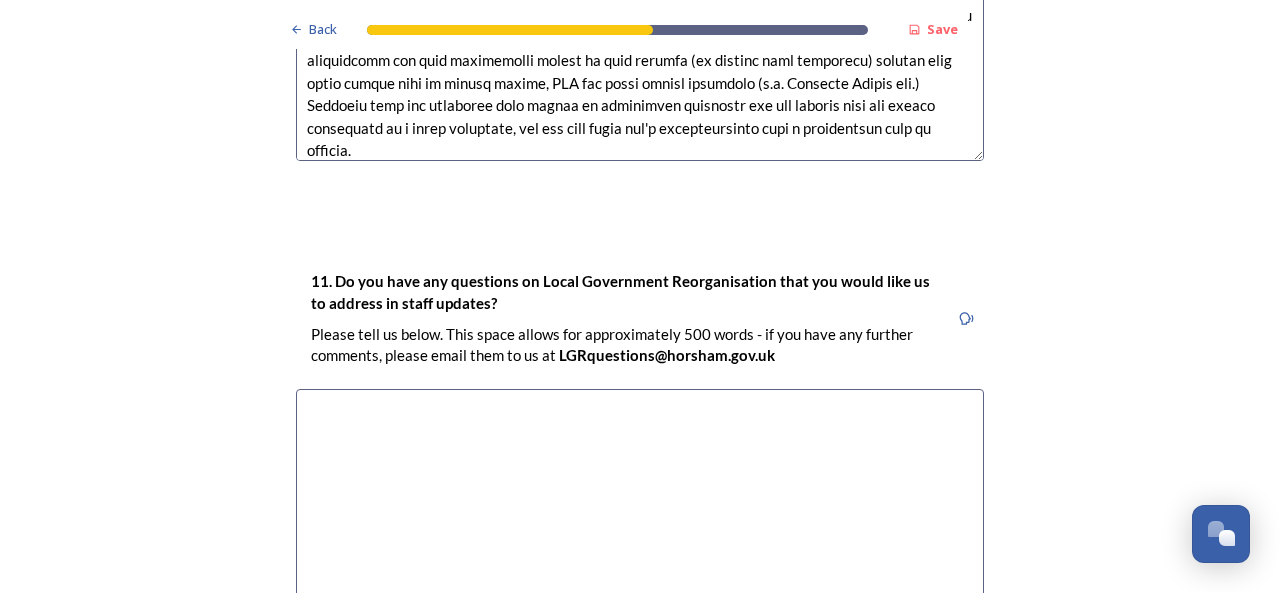 scroll, scrollTop: 5636, scrollLeft: 0, axis: vertical 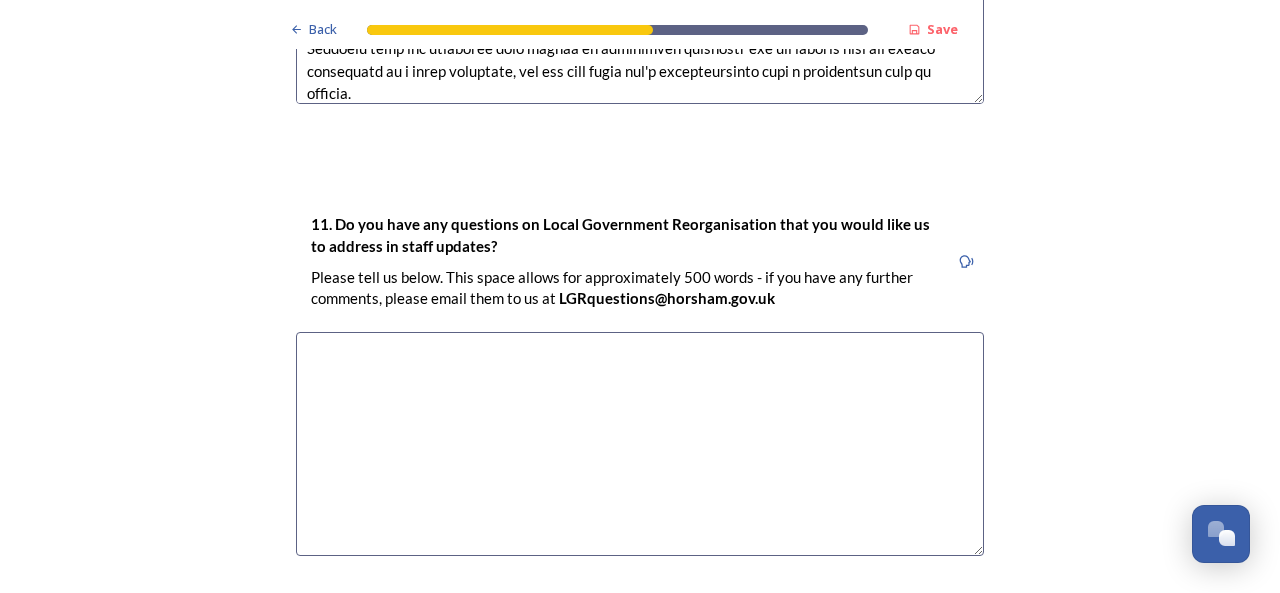 click at bounding box center (640, 444) 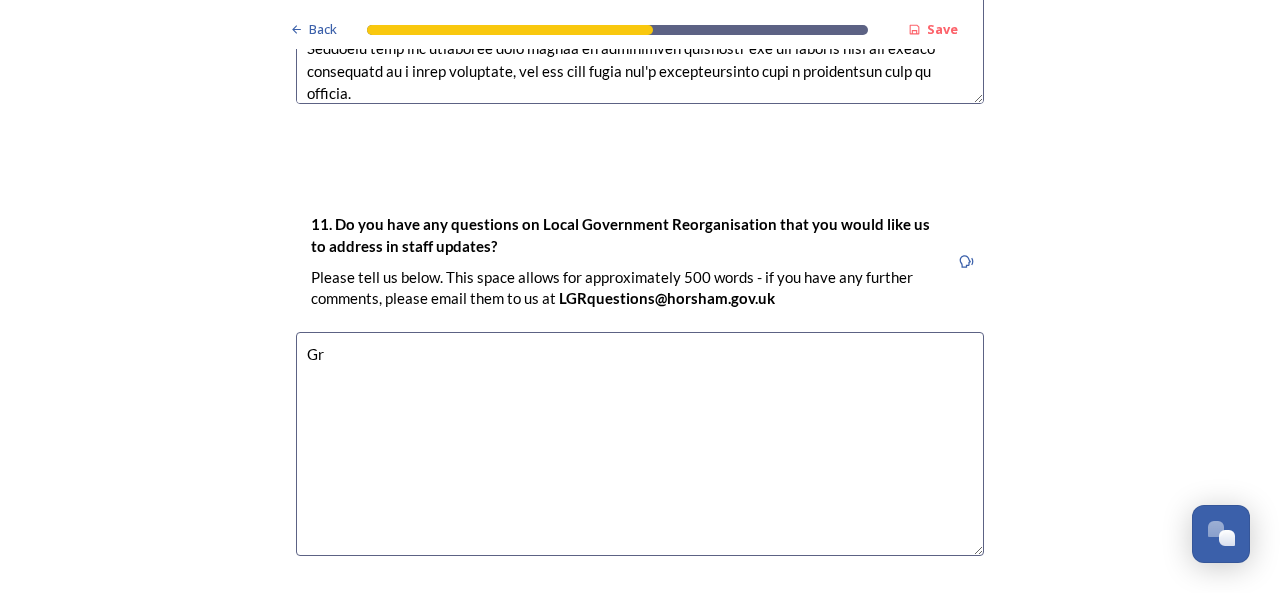 type on "G" 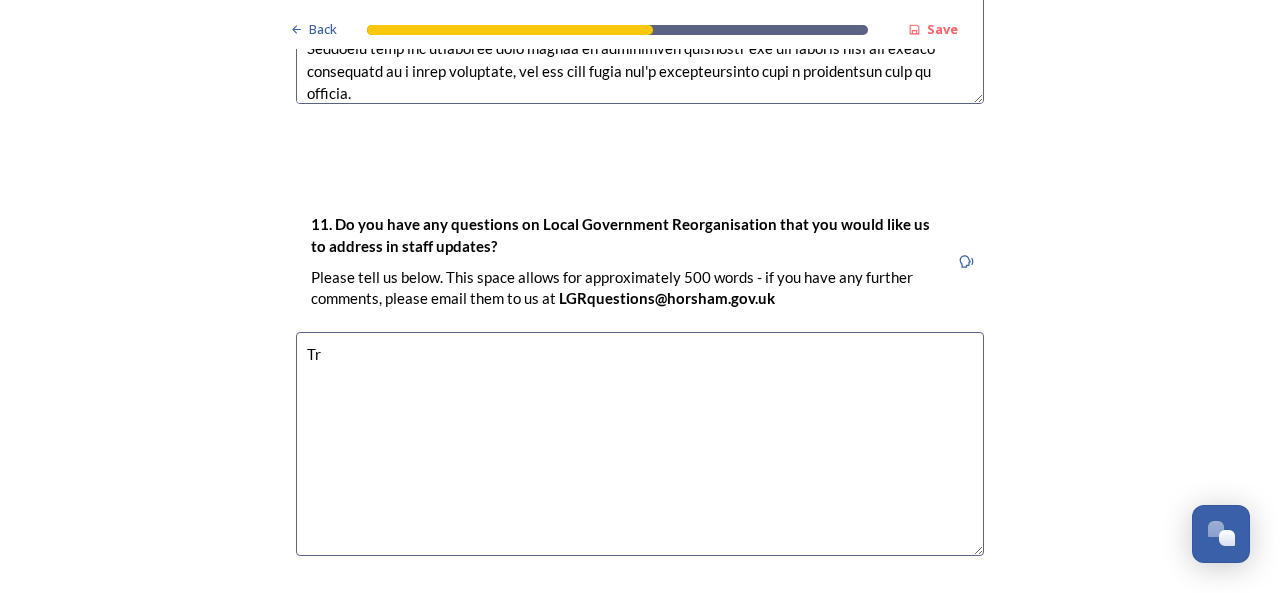 type on "T" 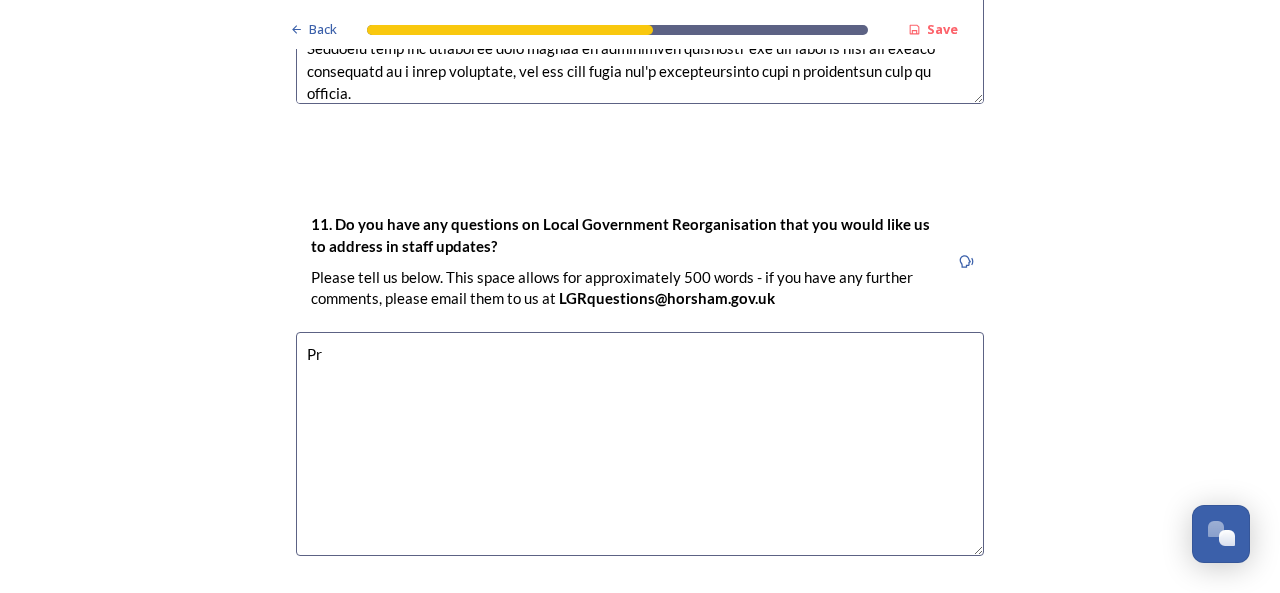 type on "P" 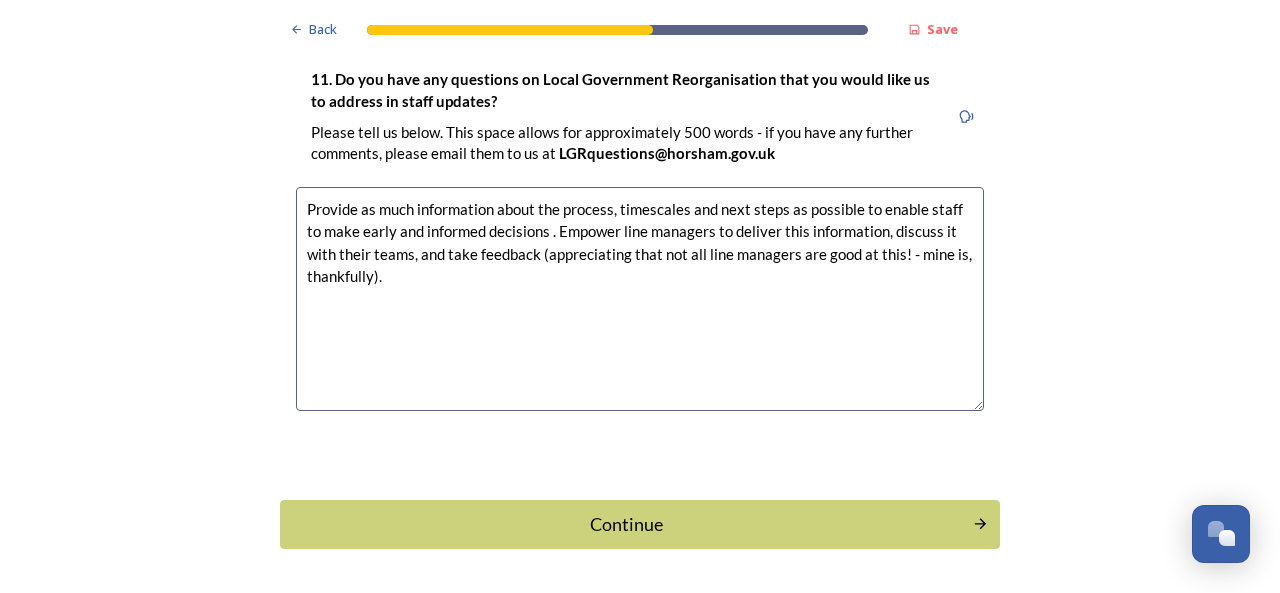 scroll, scrollTop: 5850, scrollLeft: 0, axis: vertical 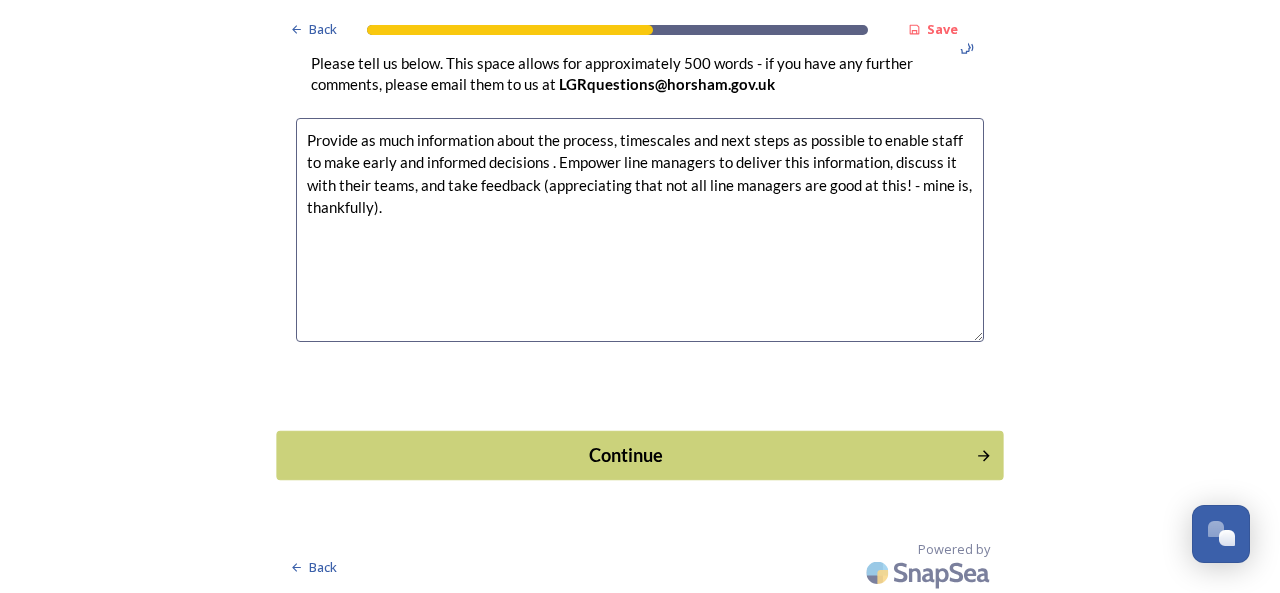 type on "Provide as much information about the process, timescales and next steps as possible to enable staff to make early and informed decisions . Empower line managers to deliver this information, discuss it with their teams, and take feedback (appreciating that not all line managers are good at this! - mine is, thankfully)." 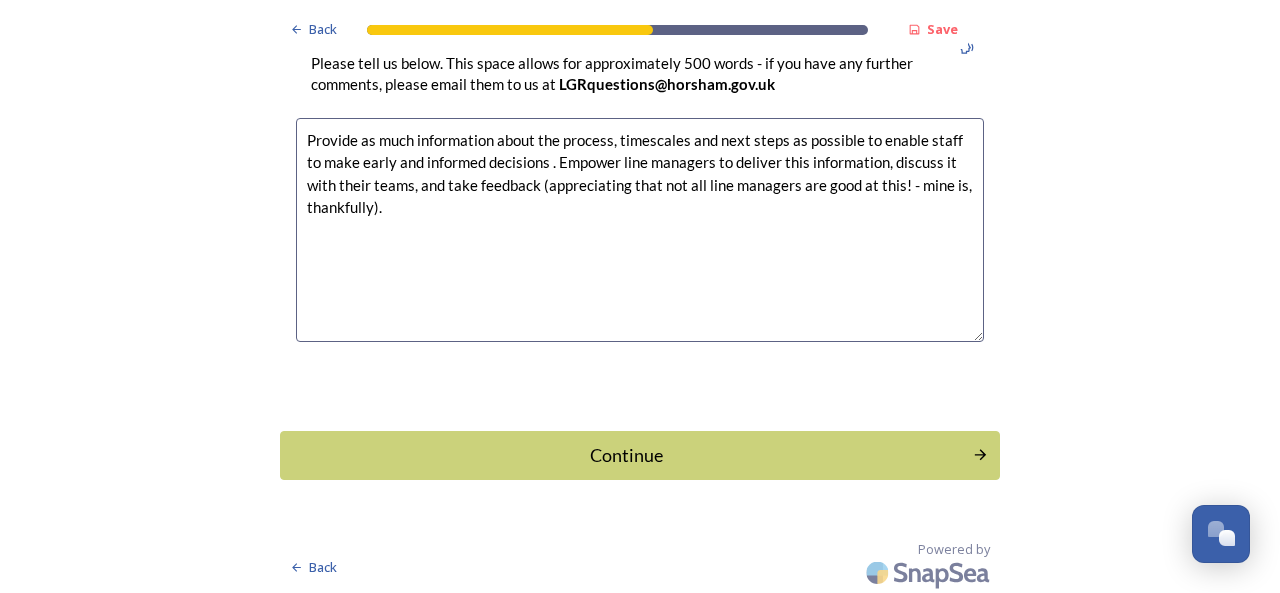 scroll, scrollTop: 0, scrollLeft: 0, axis: both 